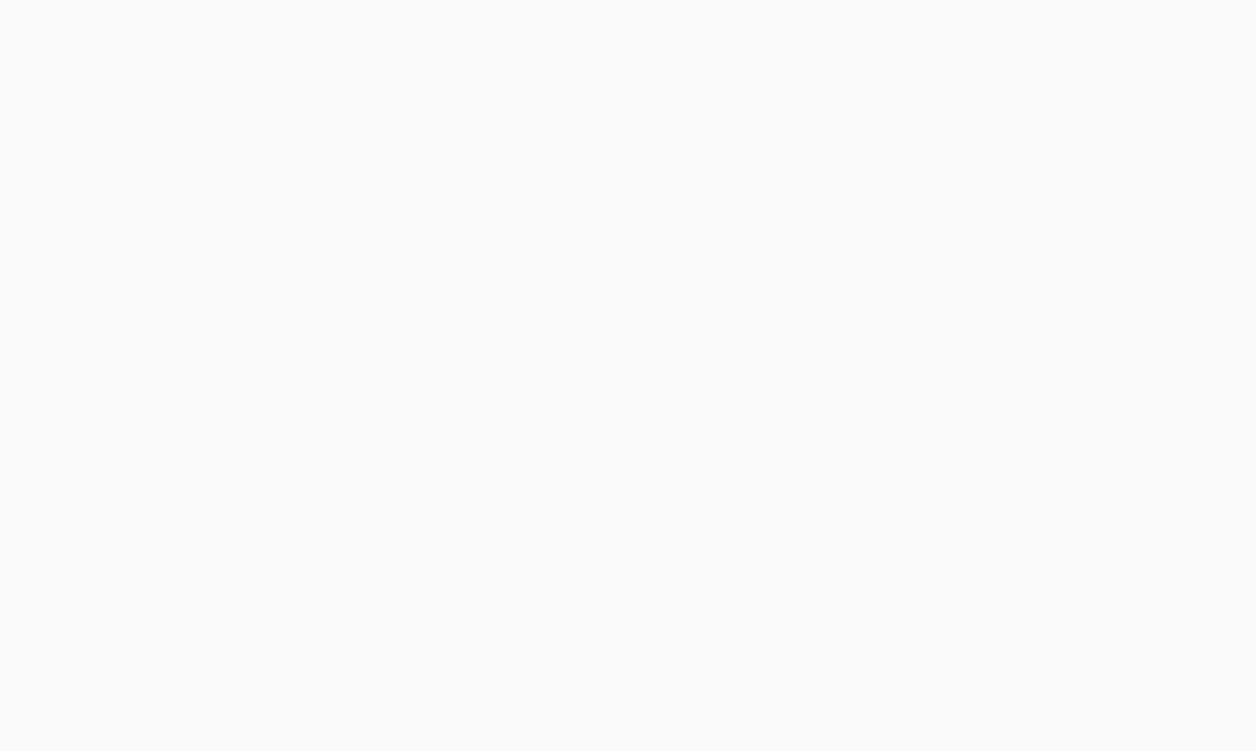 scroll, scrollTop: 0, scrollLeft: 0, axis: both 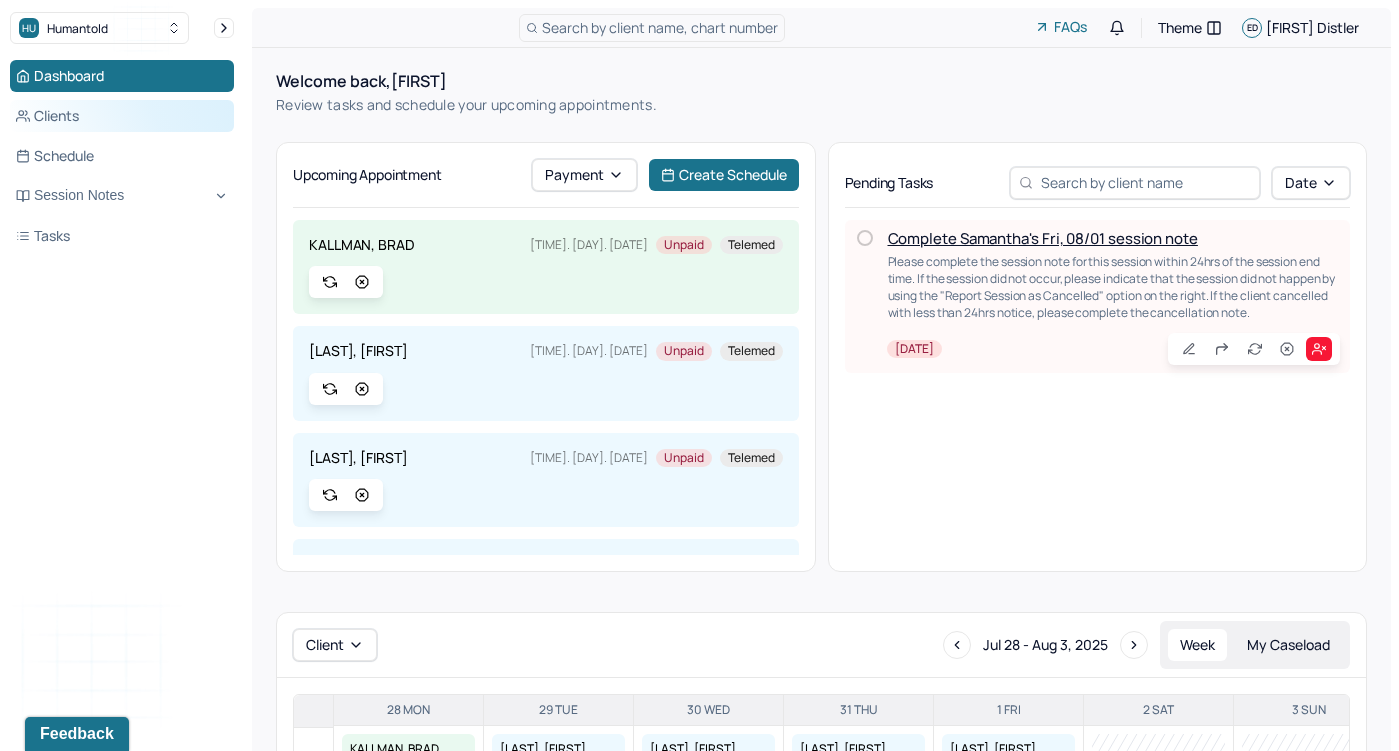 click on "Clients" at bounding box center [122, 116] 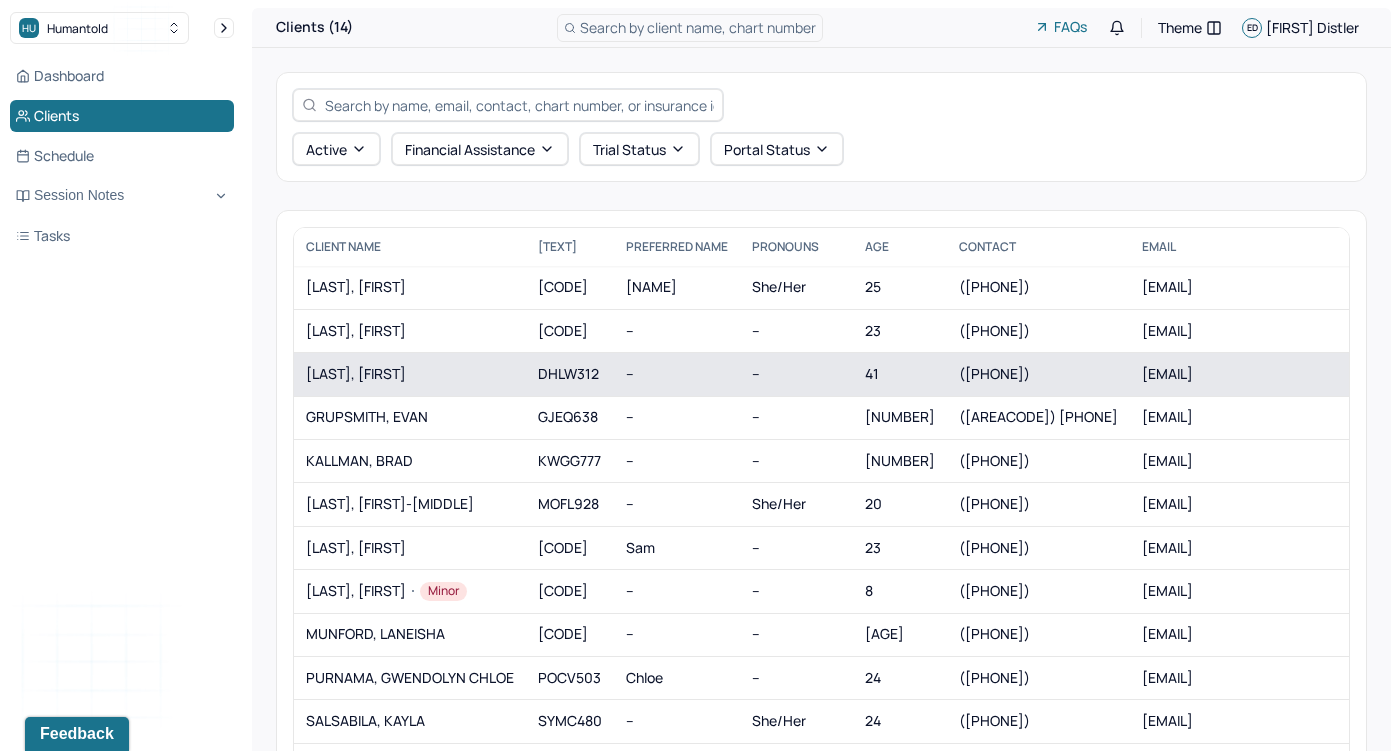 scroll, scrollTop: 46, scrollLeft: 0, axis: vertical 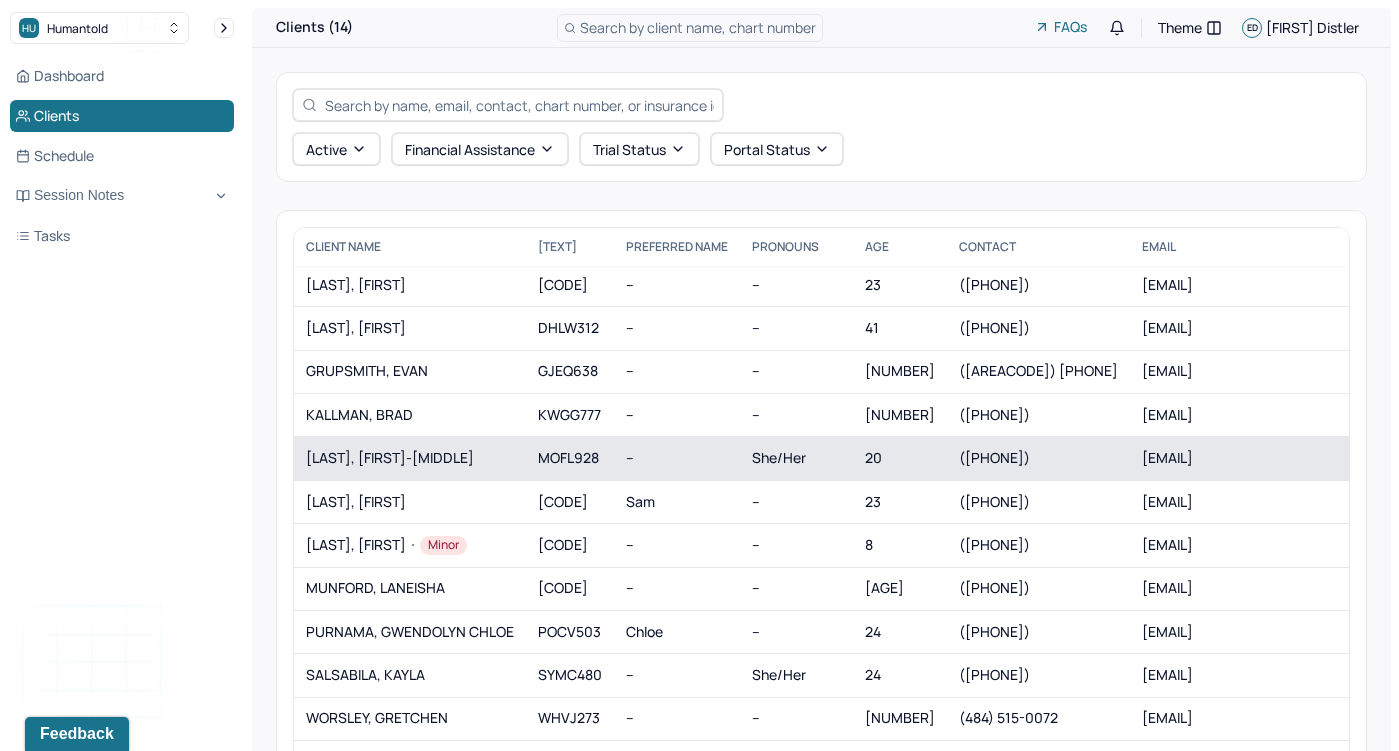 click on "[LAST], [FIRST]-[MIDDLE]" at bounding box center (410, 458) 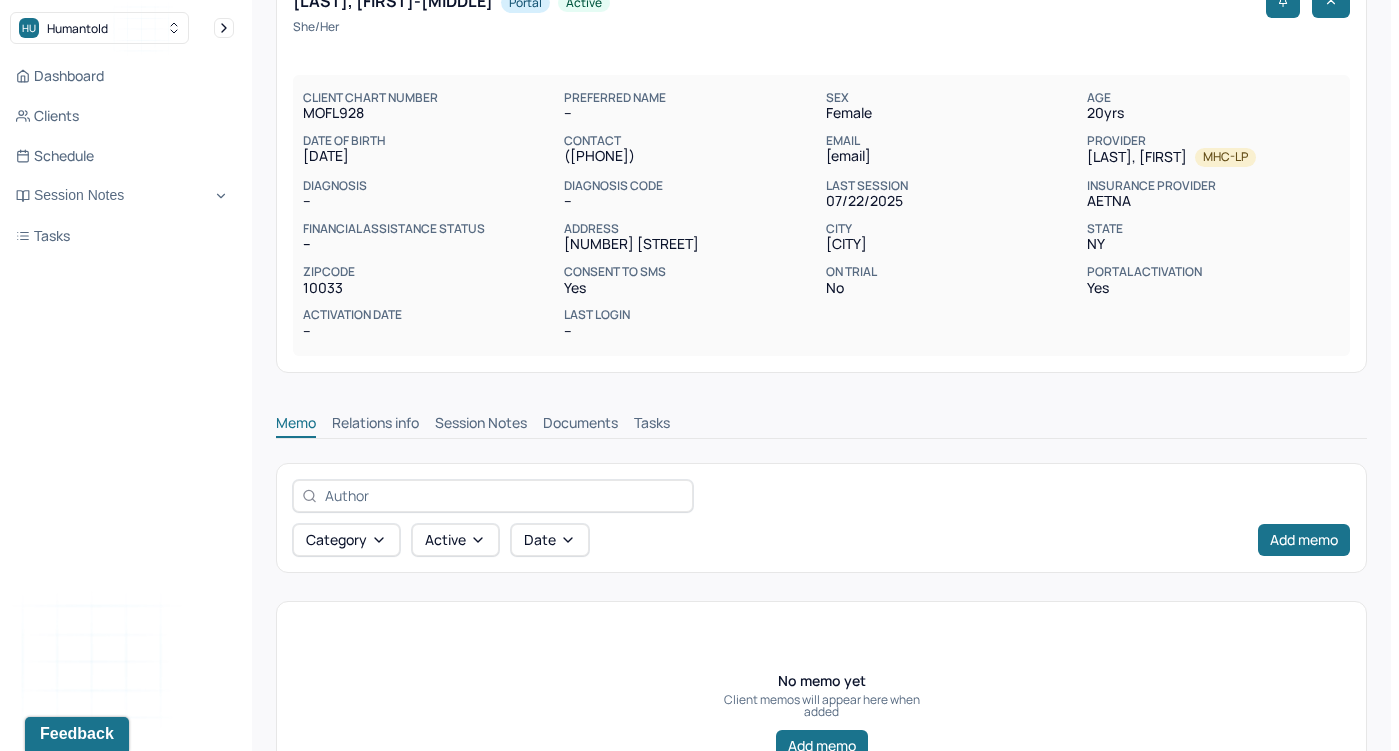 click on "Session Notes" at bounding box center (481, 425) 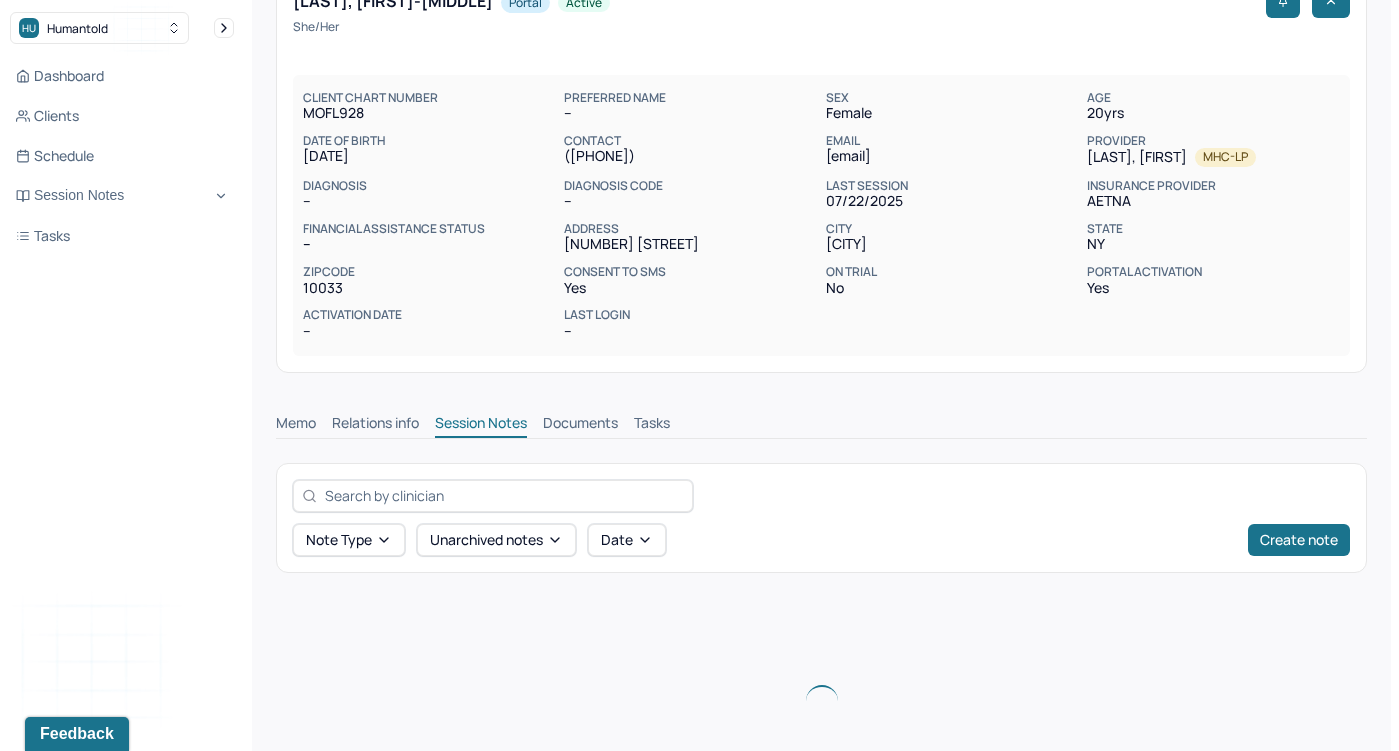 scroll, scrollTop: 68, scrollLeft: 0, axis: vertical 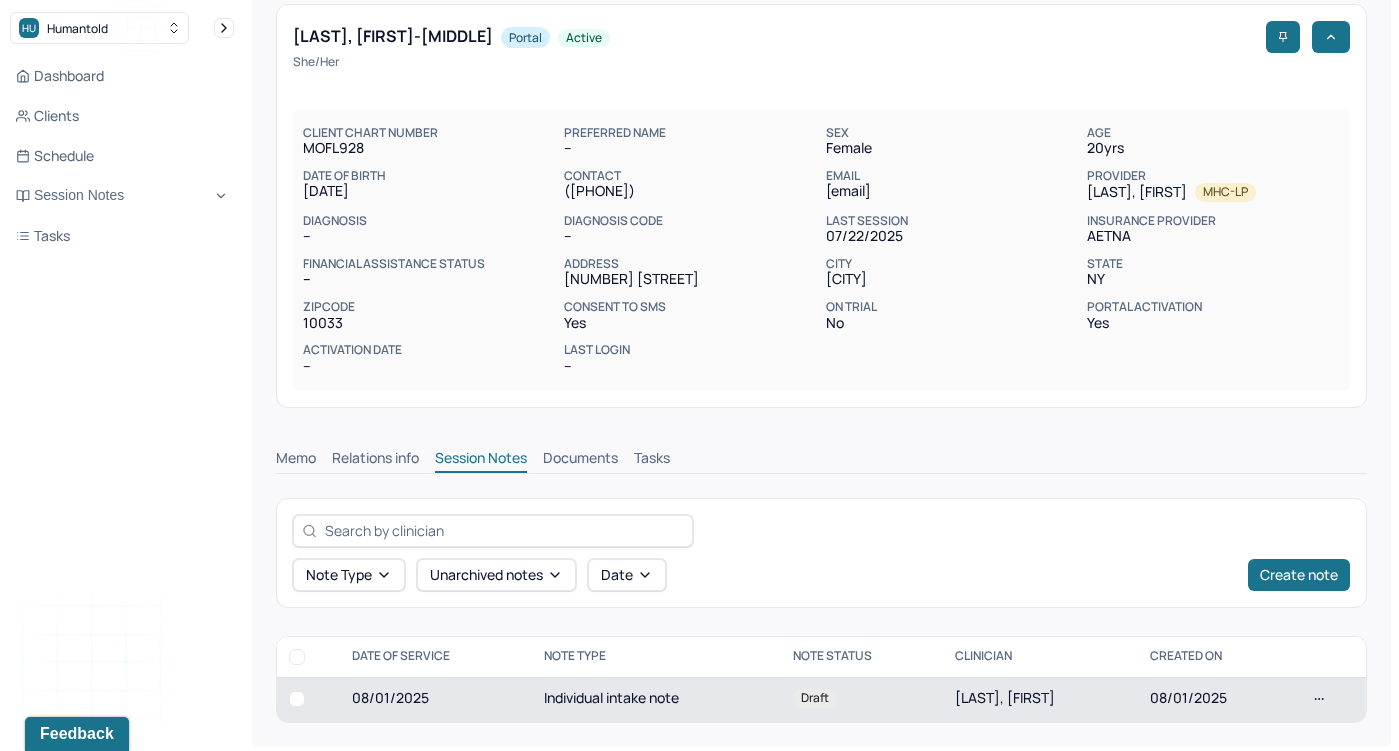 click on "Individual intake note" at bounding box center [657, 699] 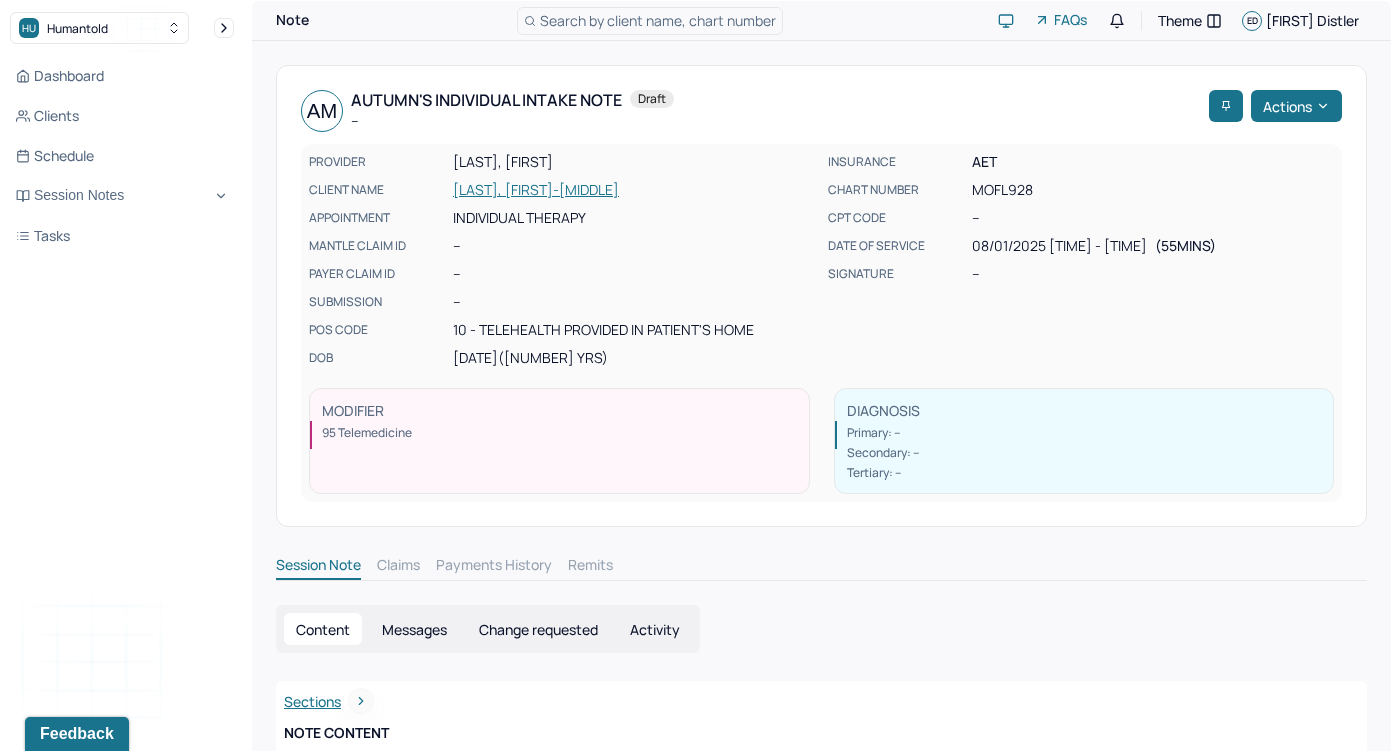 scroll, scrollTop: 0, scrollLeft: 0, axis: both 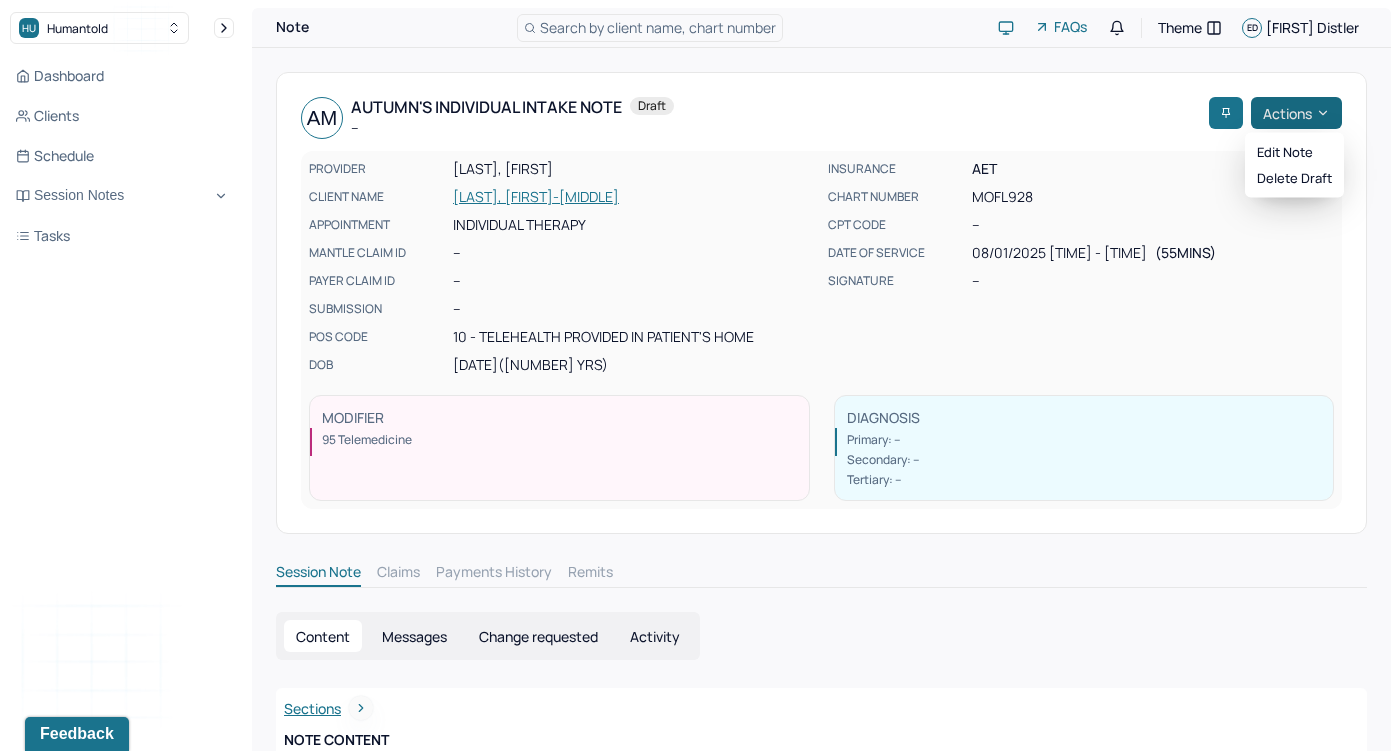 click on "Actions" at bounding box center [1296, 113] 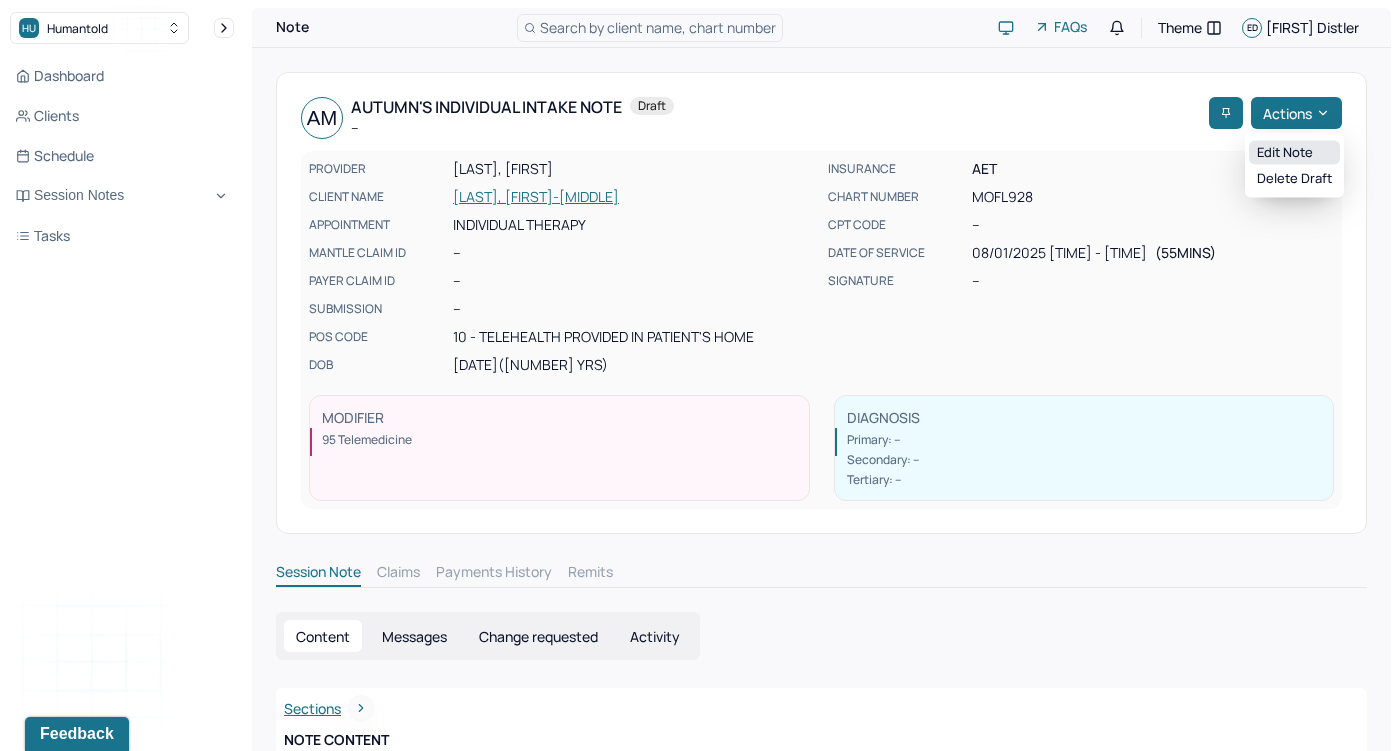 click on "Edit note" at bounding box center [1294, 153] 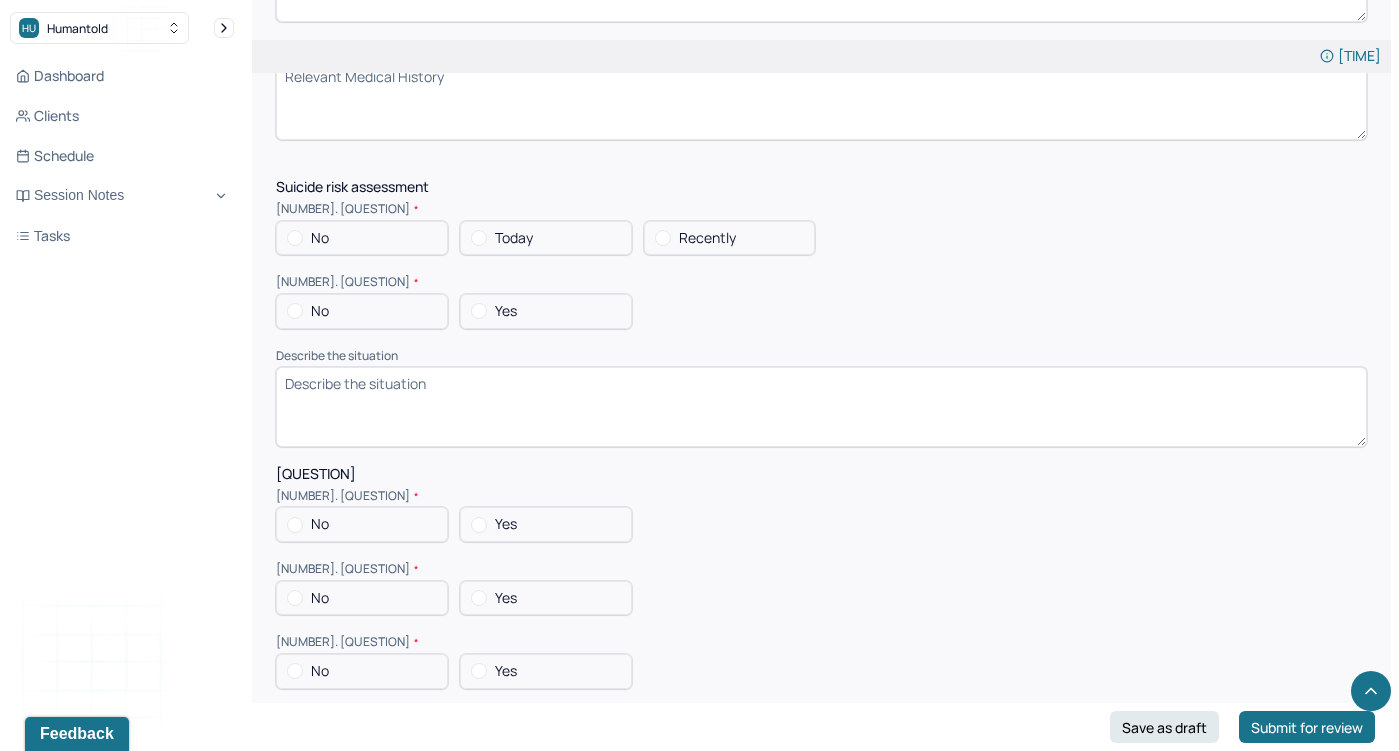 scroll, scrollTop: 4639, scrollLeft: 0, axis: vertical 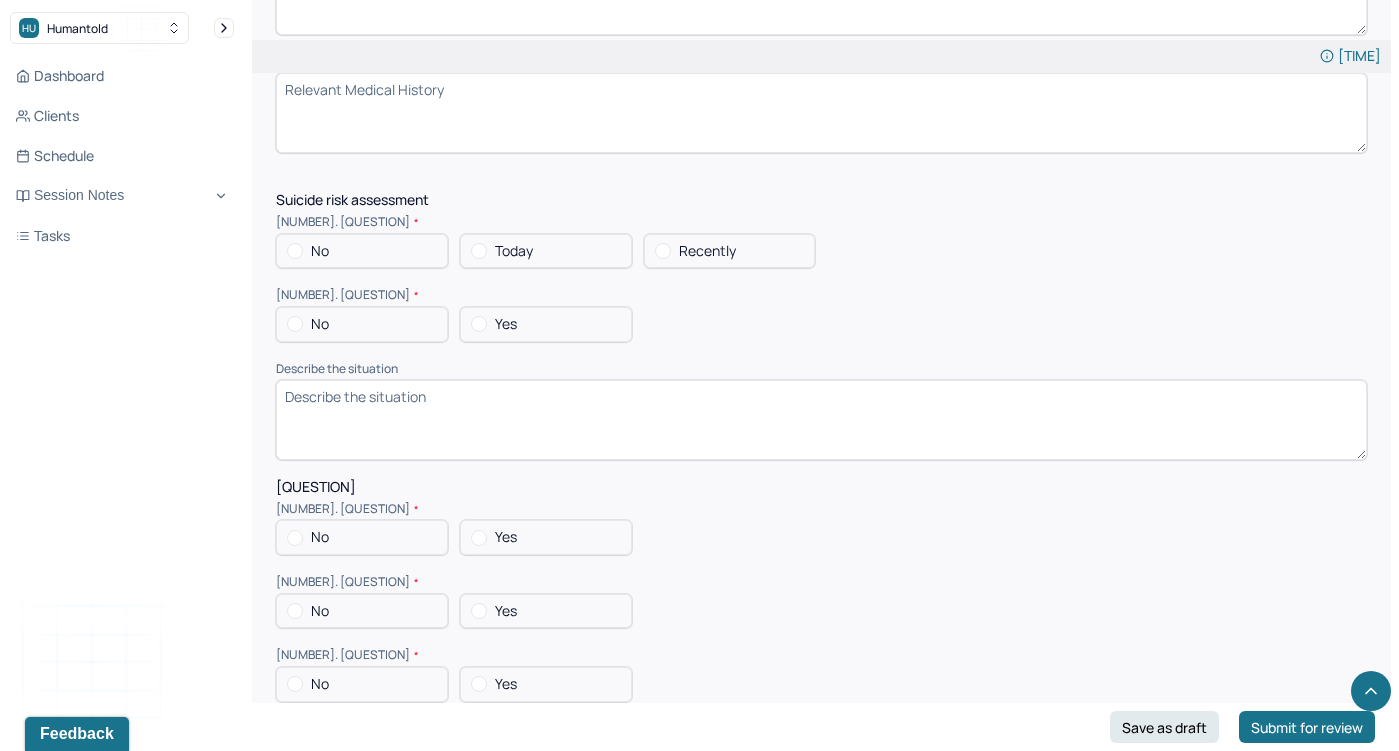 click on "No" at bounding box center (362, 251) 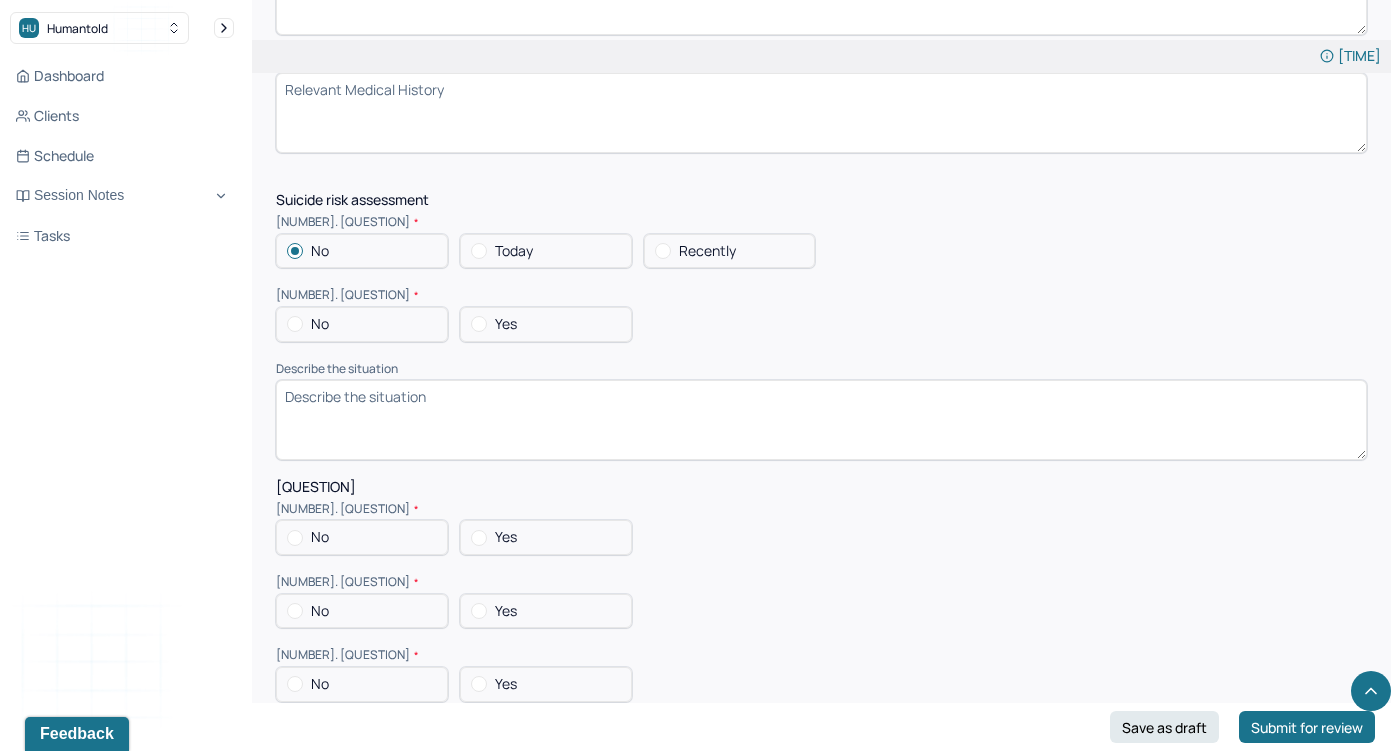 click at bounding box center (295, 324) 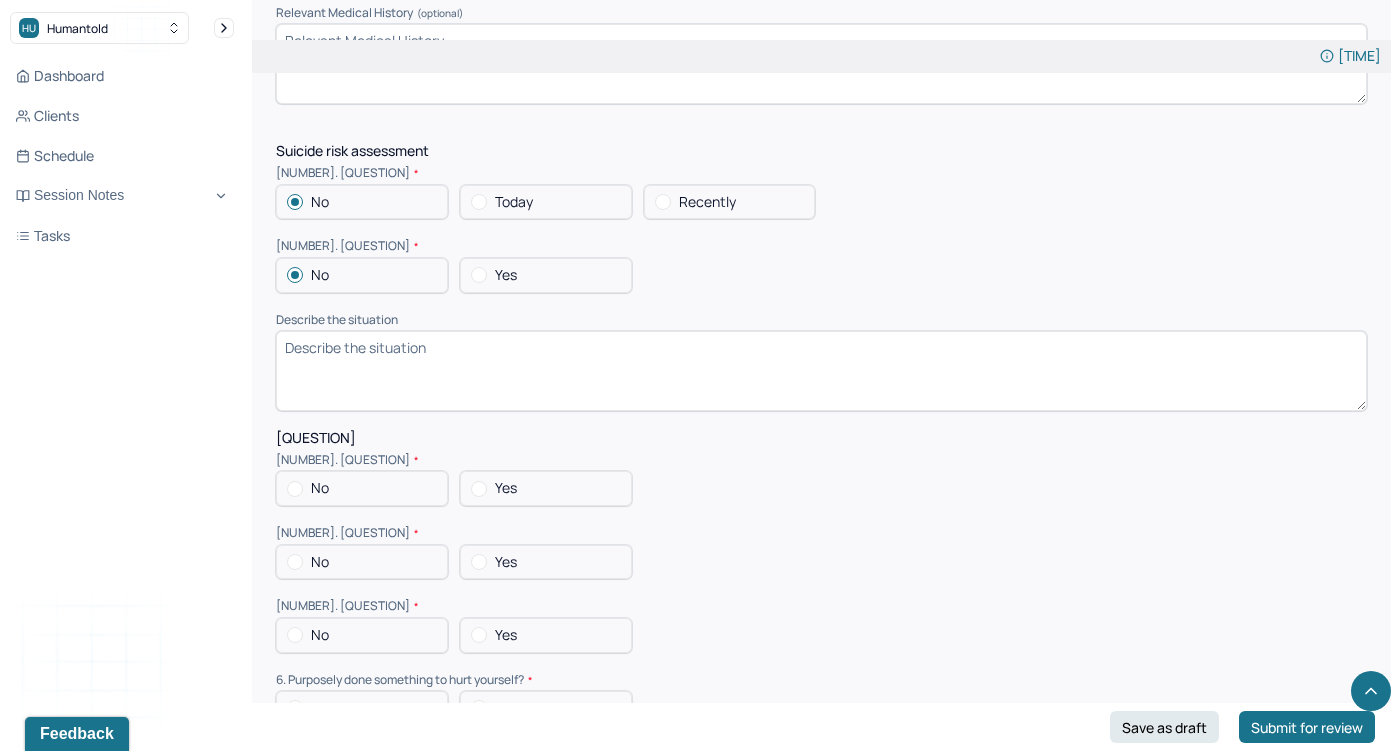 scroll, scrollTop: 4706, scrollLeft: 0, axis: vertical 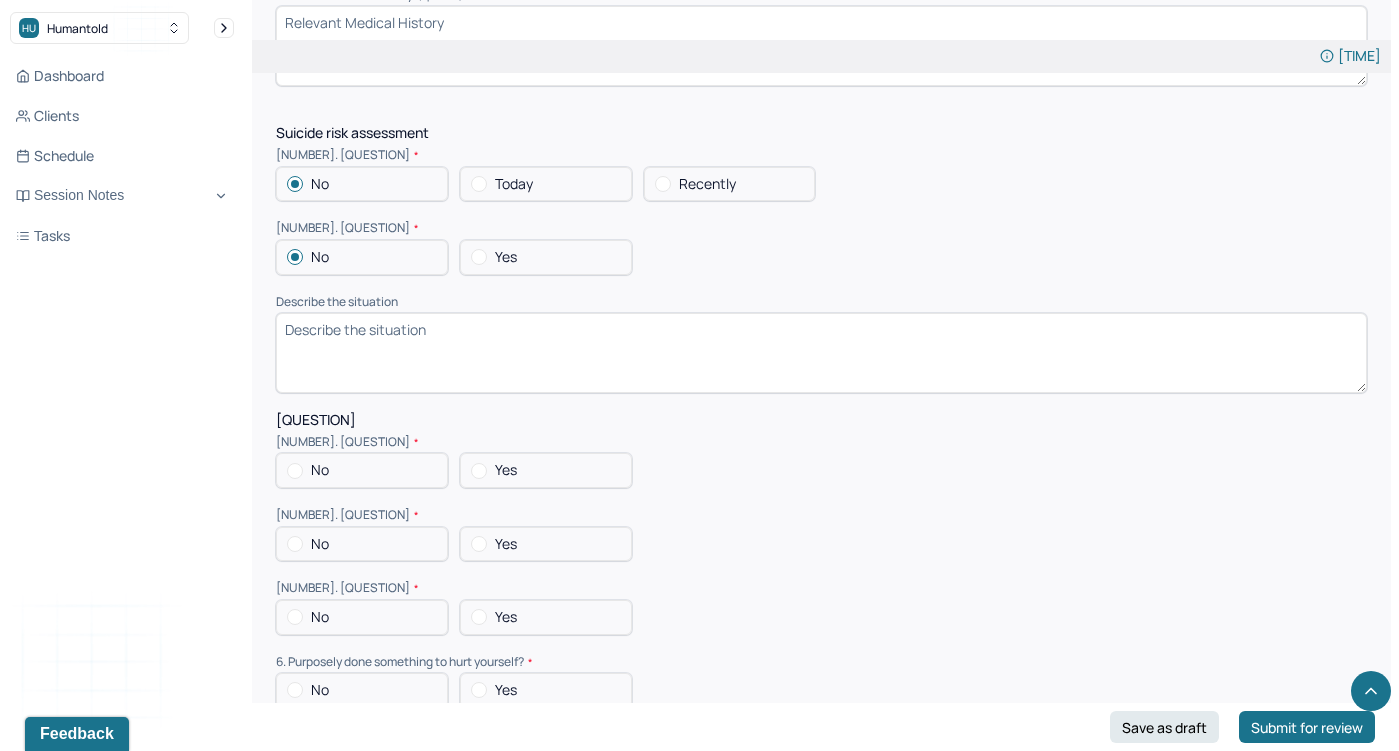 click on "Yes" at bounding box center [546, 470] 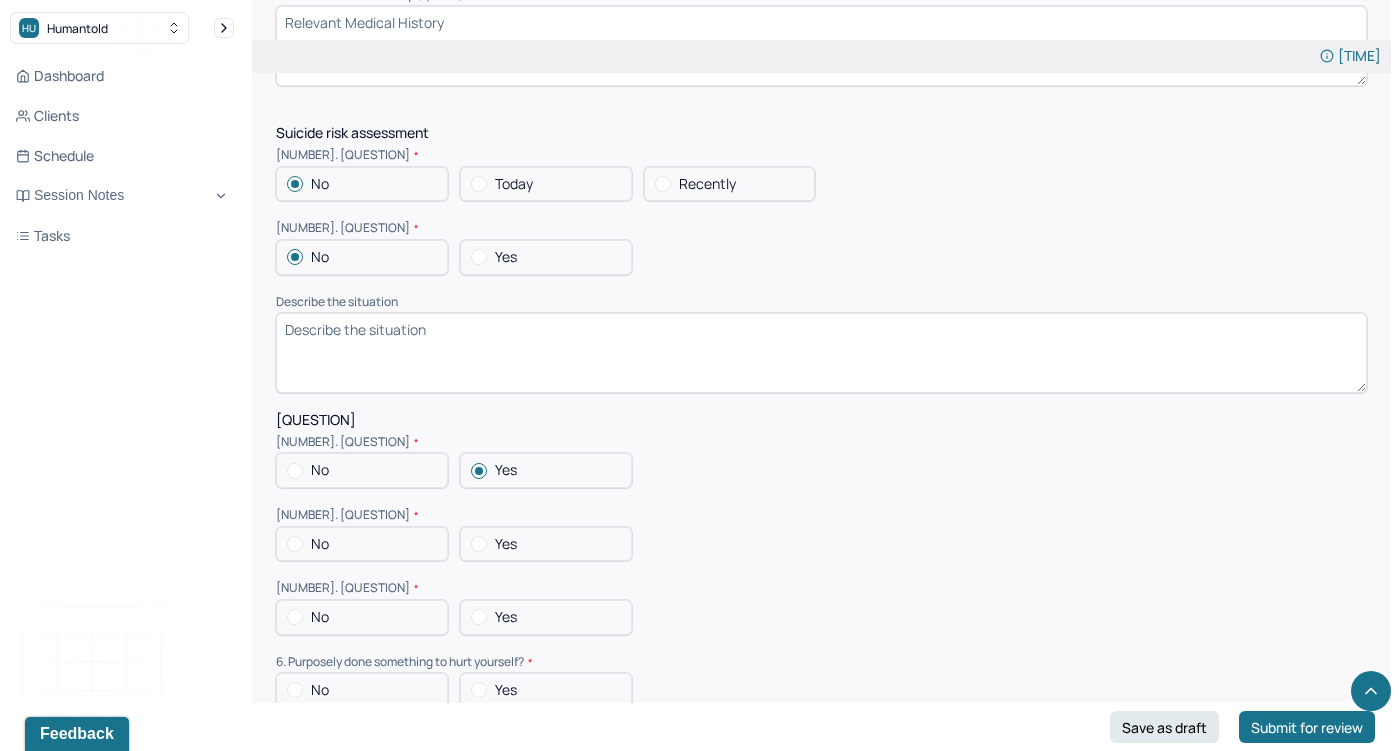 scroll, scrollTop: 4798, scrollLeft: 0, axis: vertical 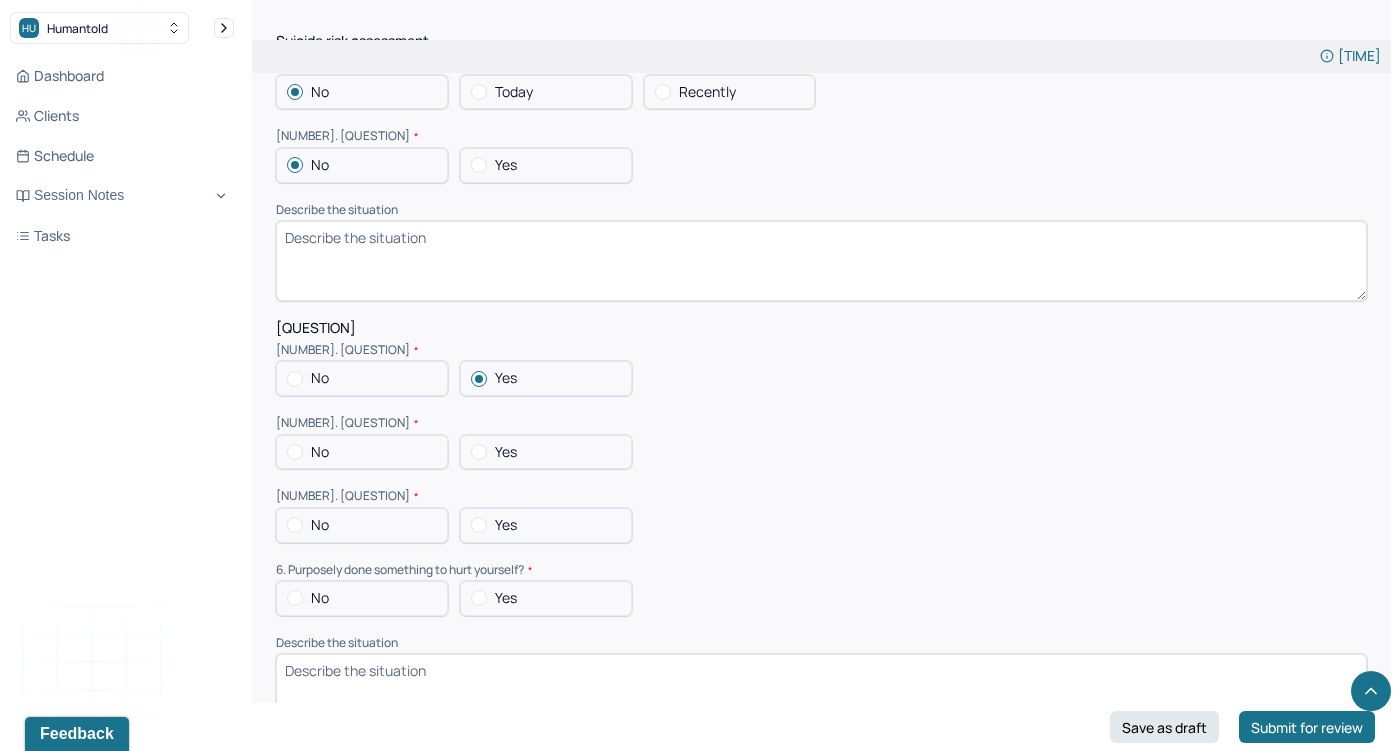 click at bounding box center [295, 452] 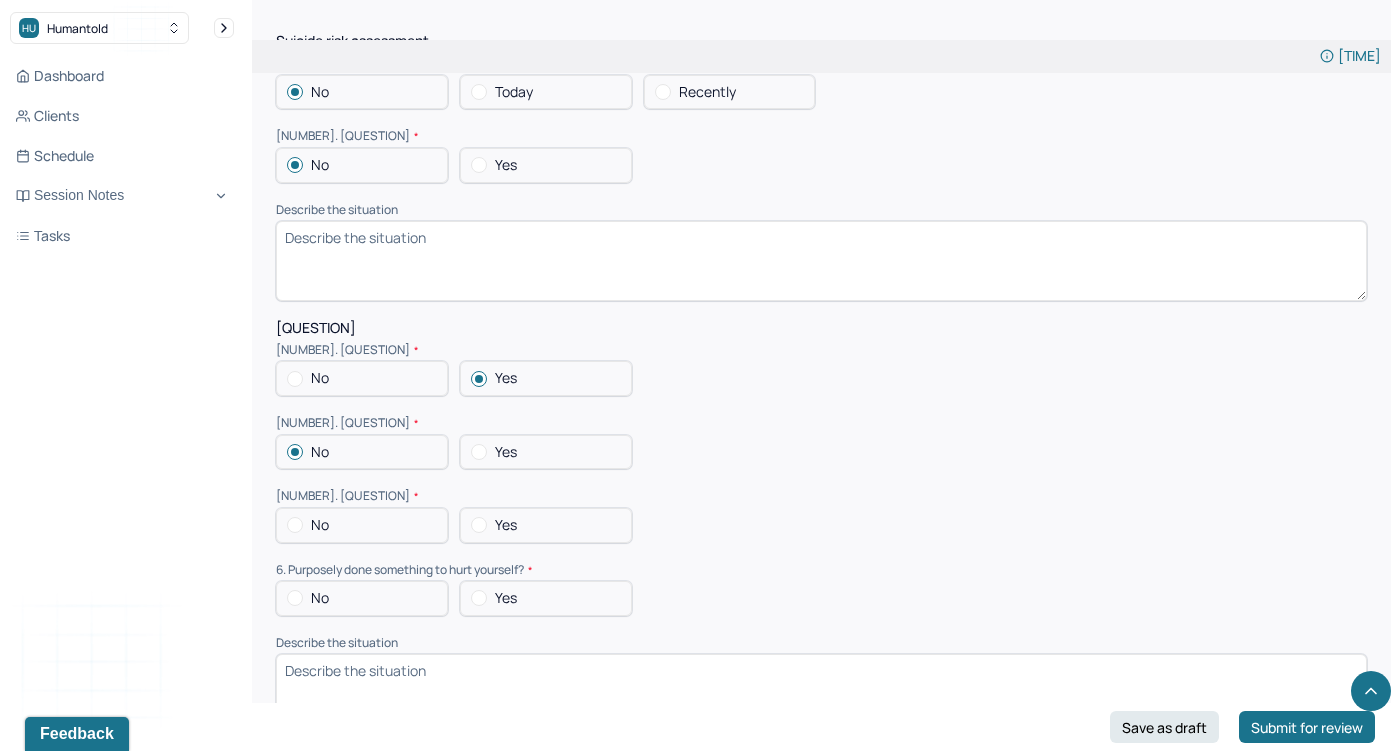 click at bounding box center [479, 452] 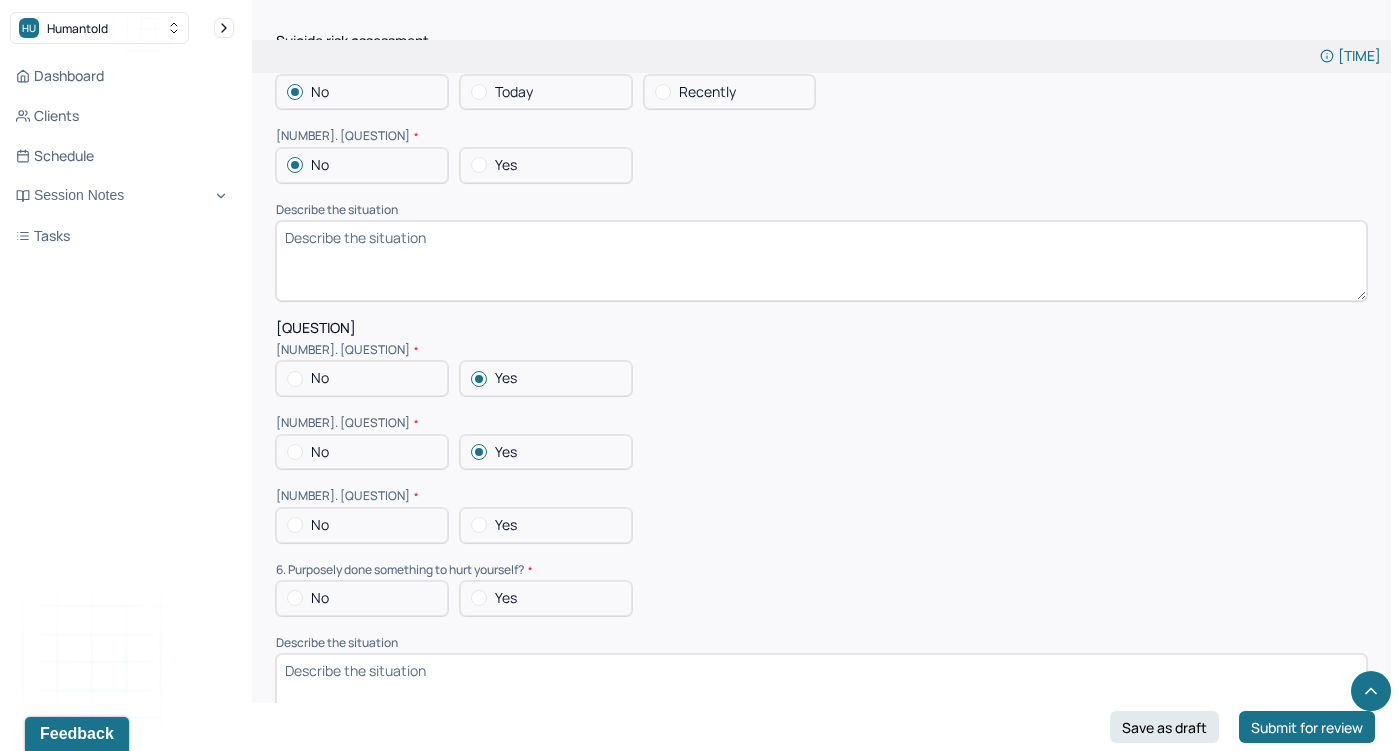 click on "No" at bounding box center (362, 452) 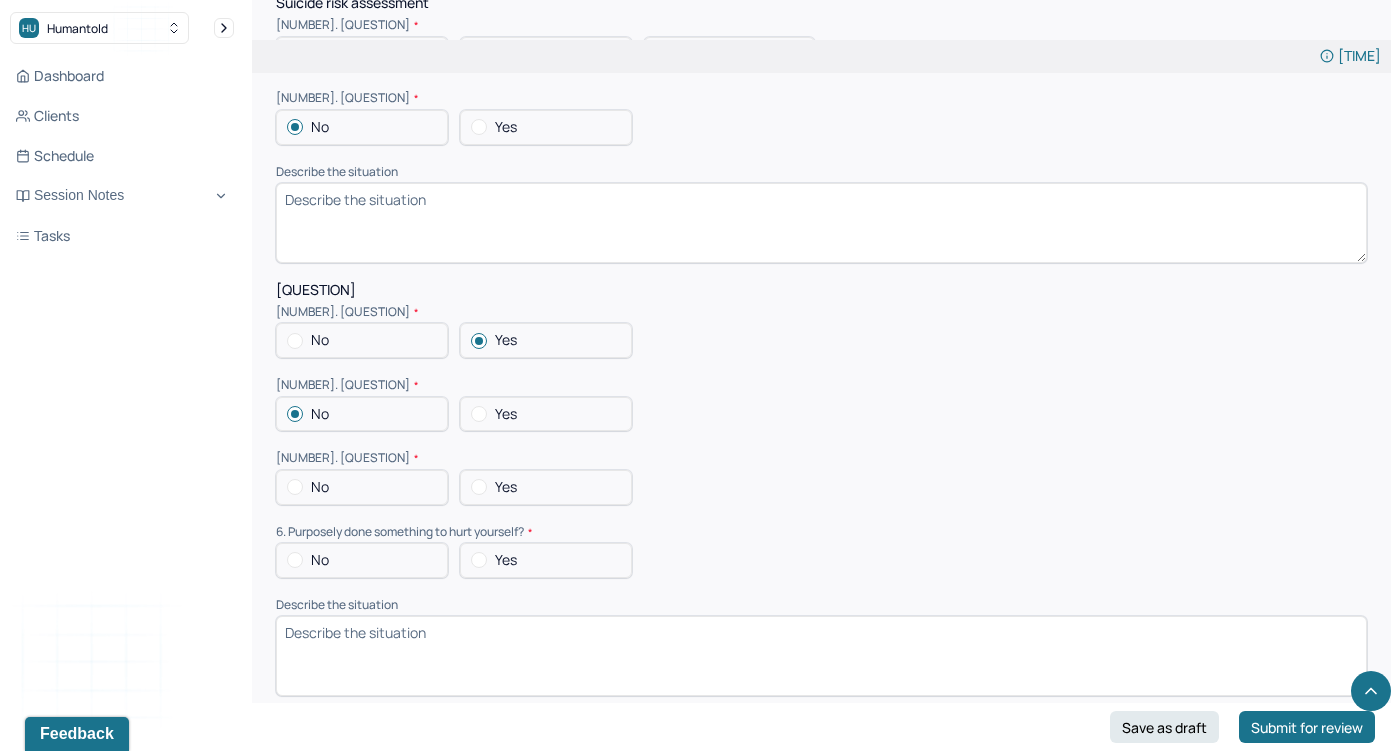 scroll, scrollTop: 4839, scrollLeft: 0, axis: vertical 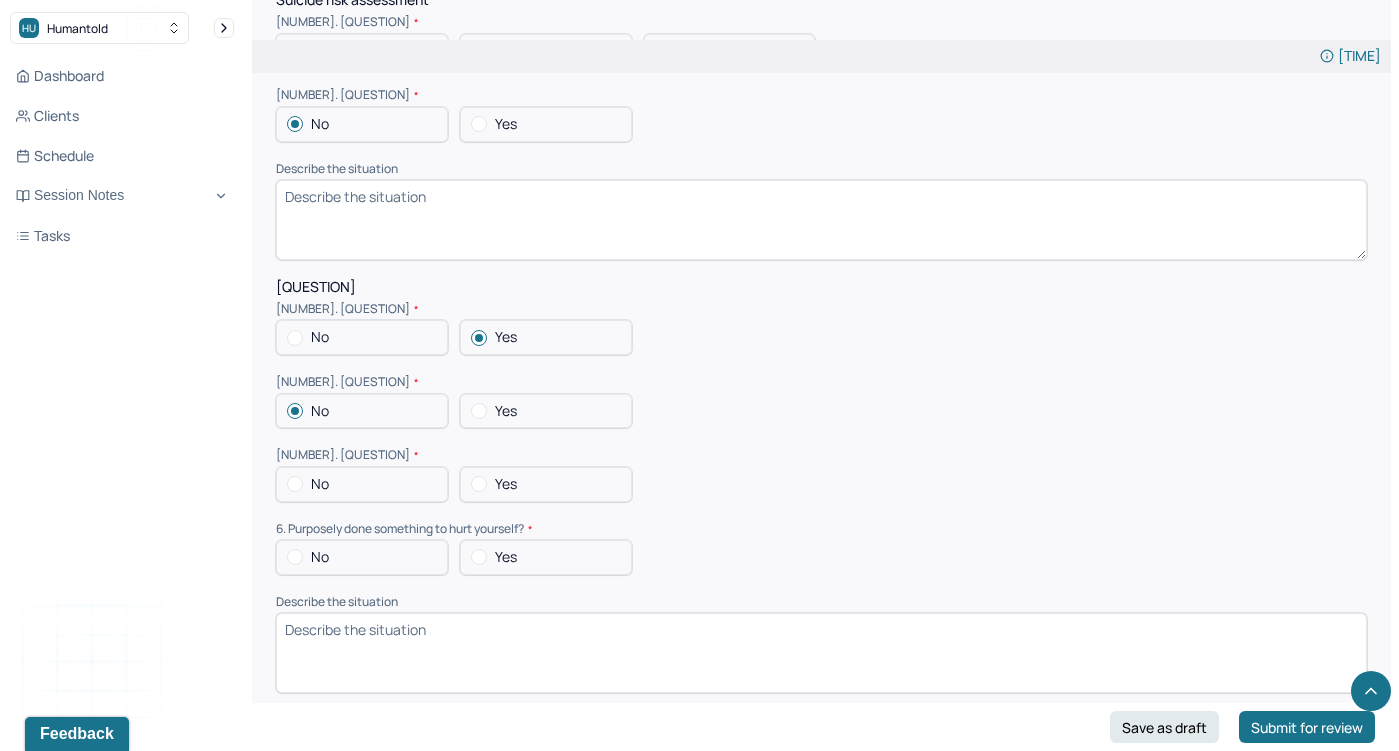 click on "Yes" at bounding box center (546, 484) 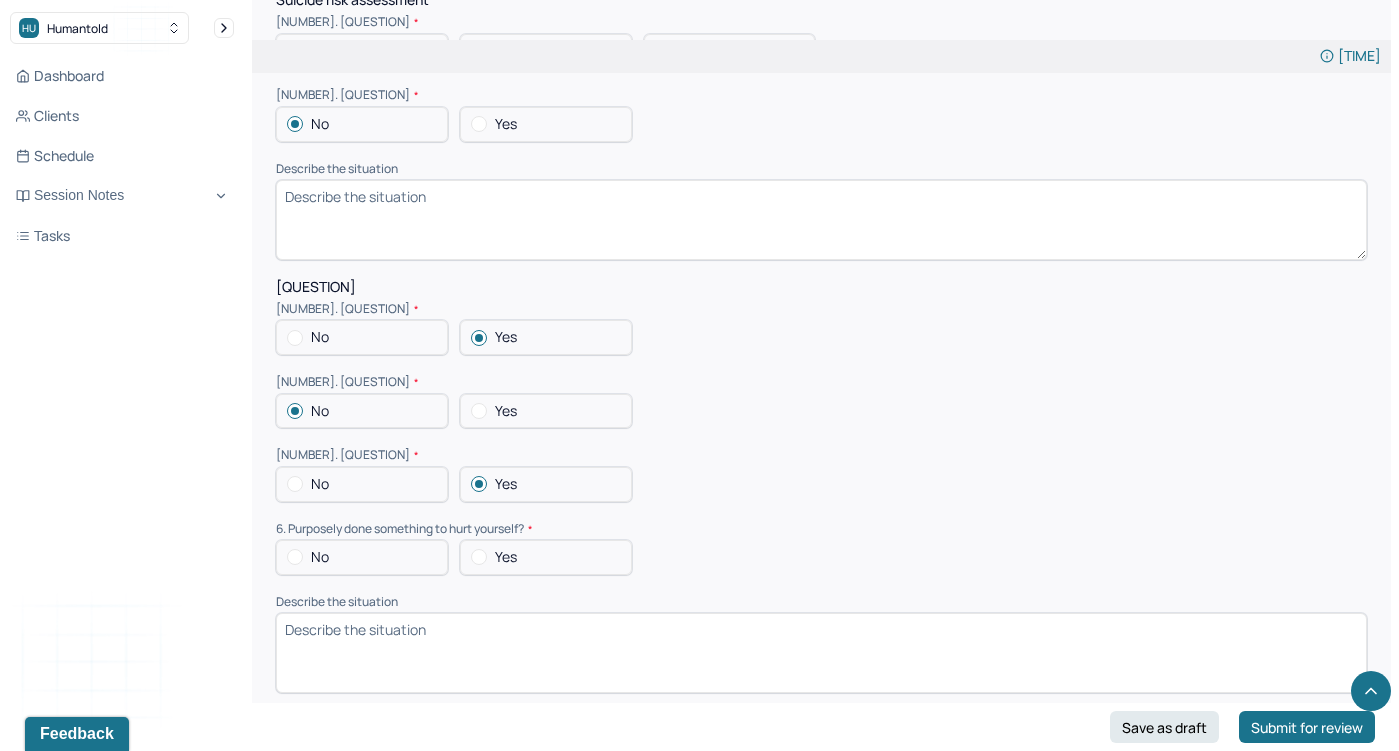 click on "Yes" at bounding box center [506, 557] 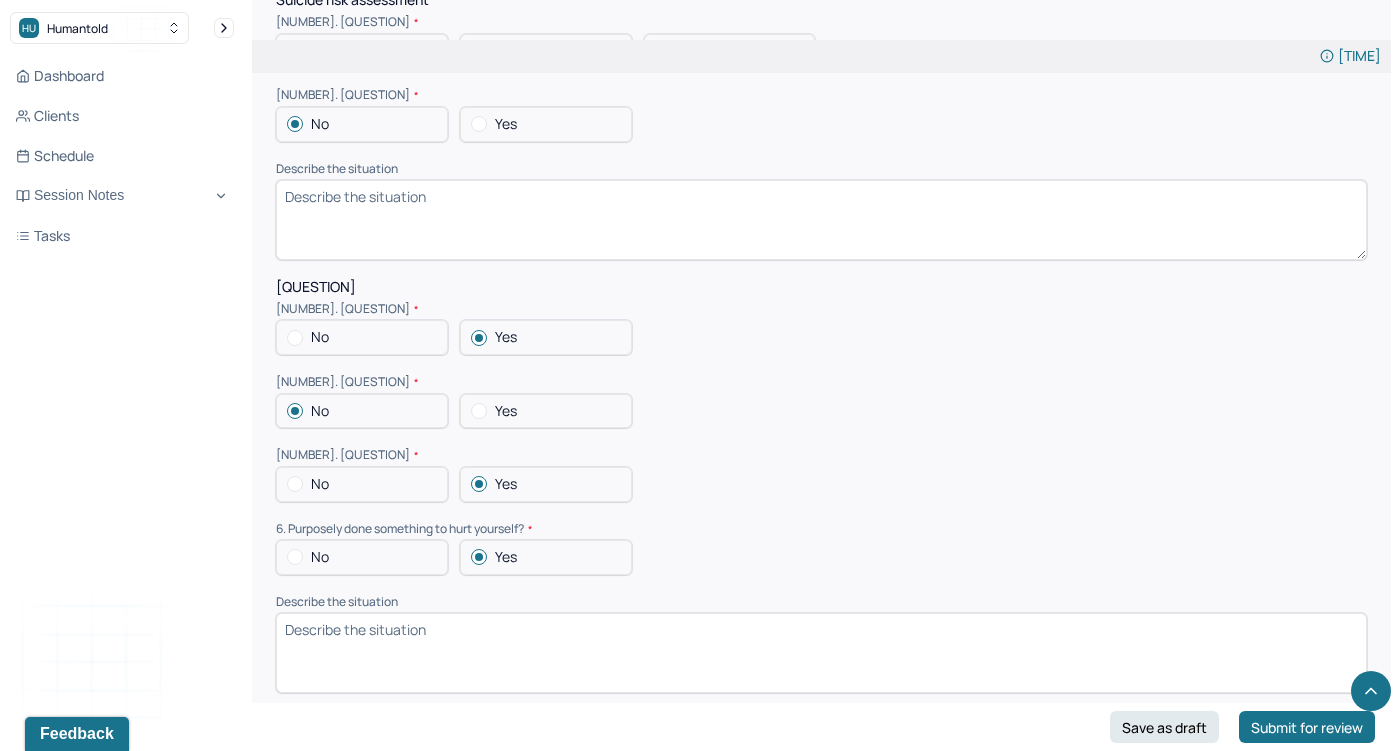 click on "Describe the situation" at bounding box center [821, 653] 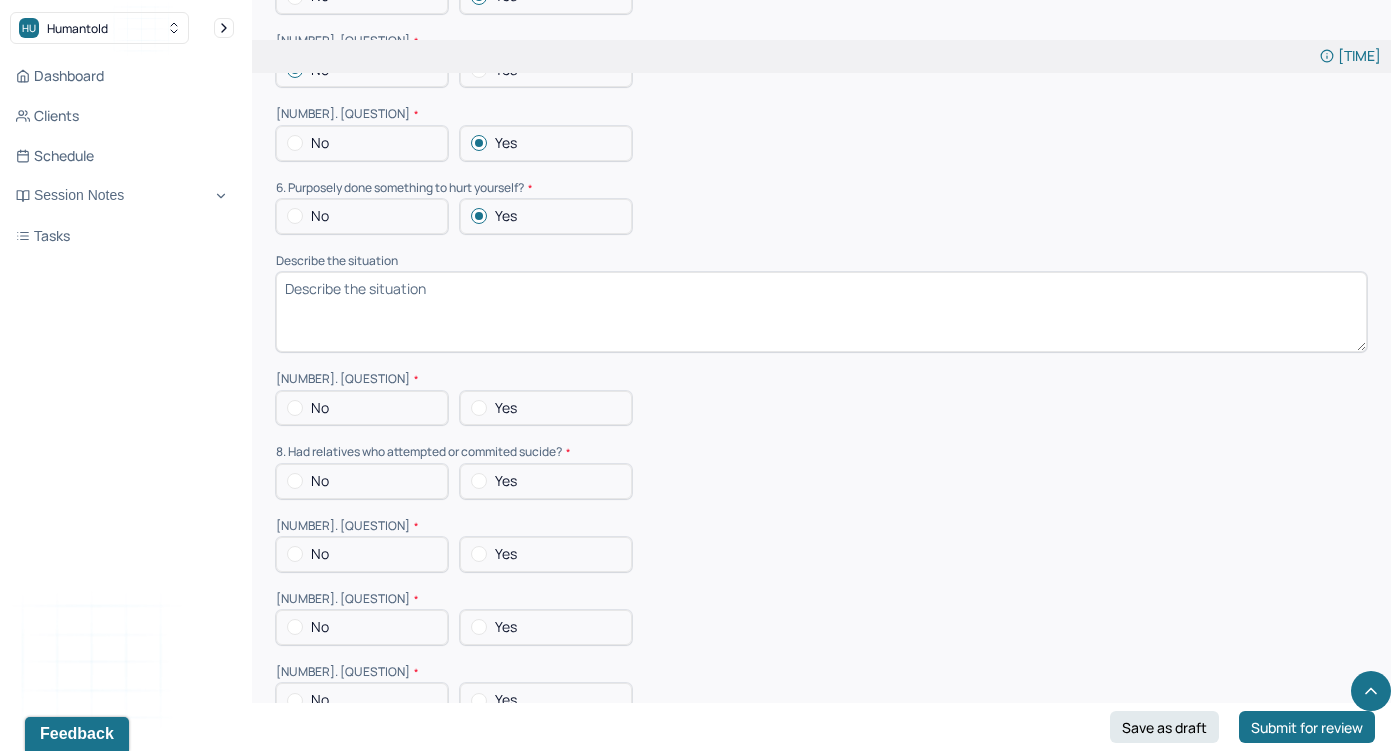 scroll, scrollTop: 5181, scrollLeft: 0, axis: vertical 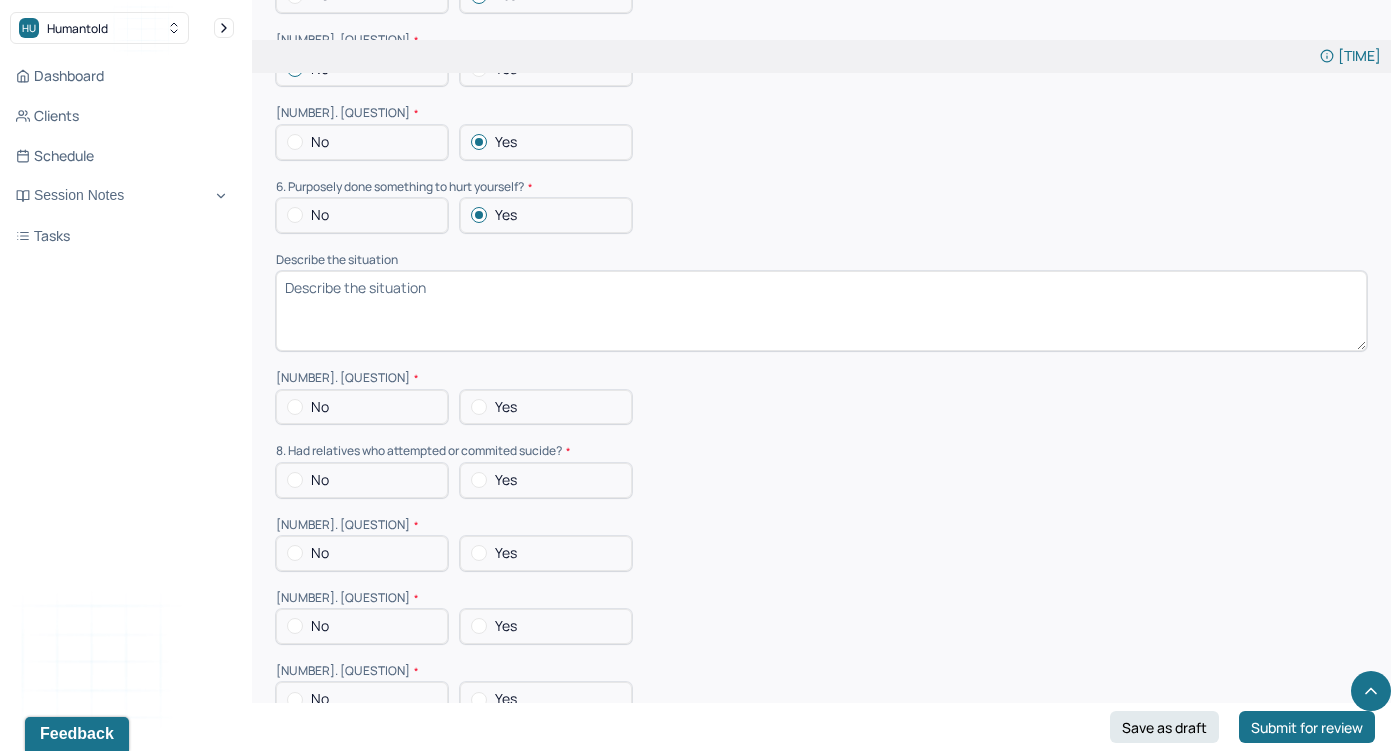 click on "No" at bounding box center (362, 407) 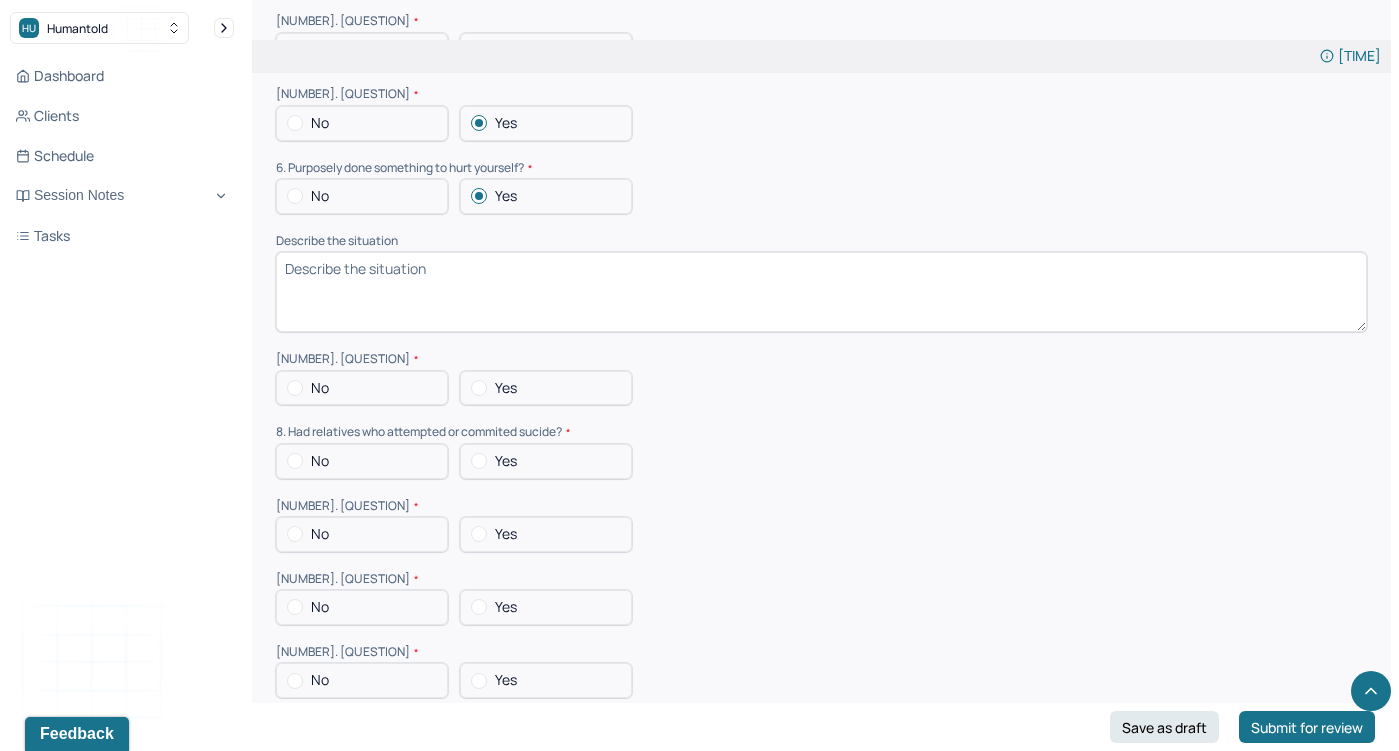 scroll, scrollTop: 5201, scrollLeft: 0, axis: vertical 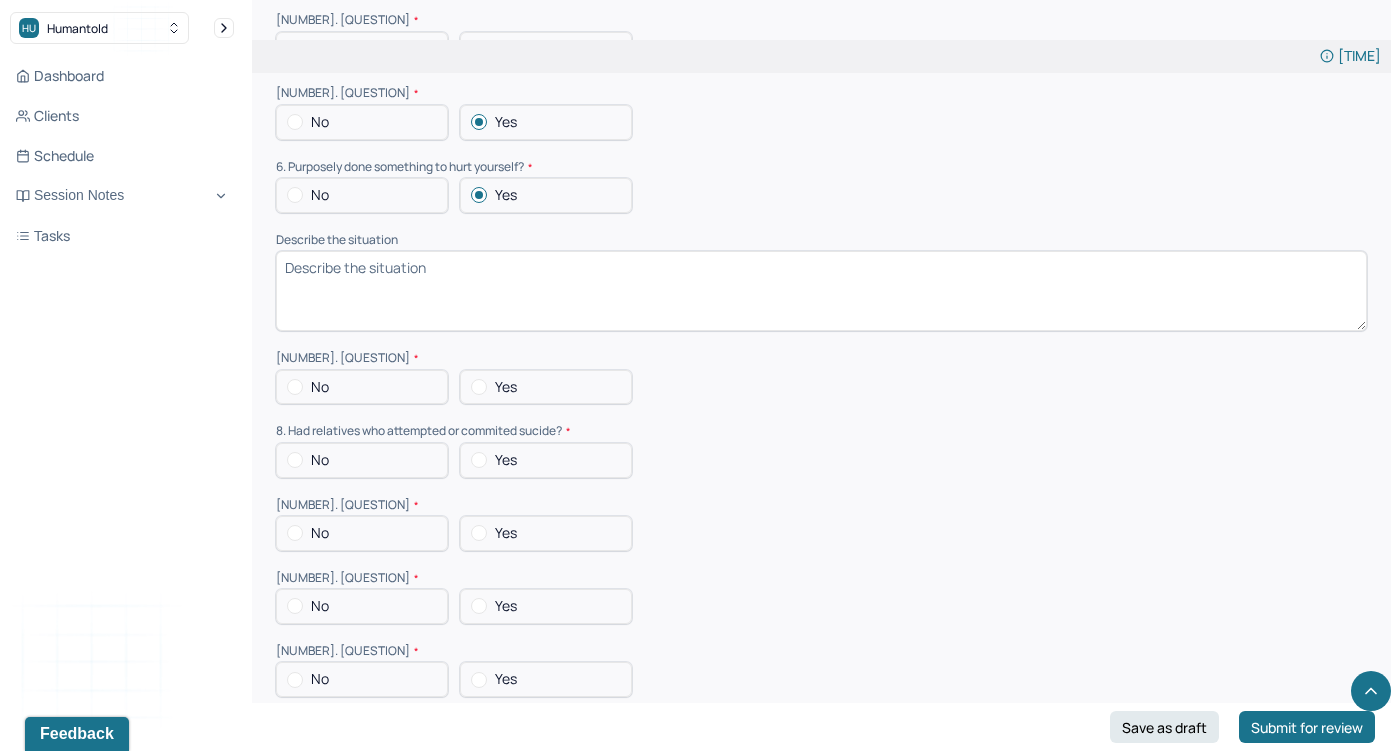 click on "No" at bounding box center (320, 387) 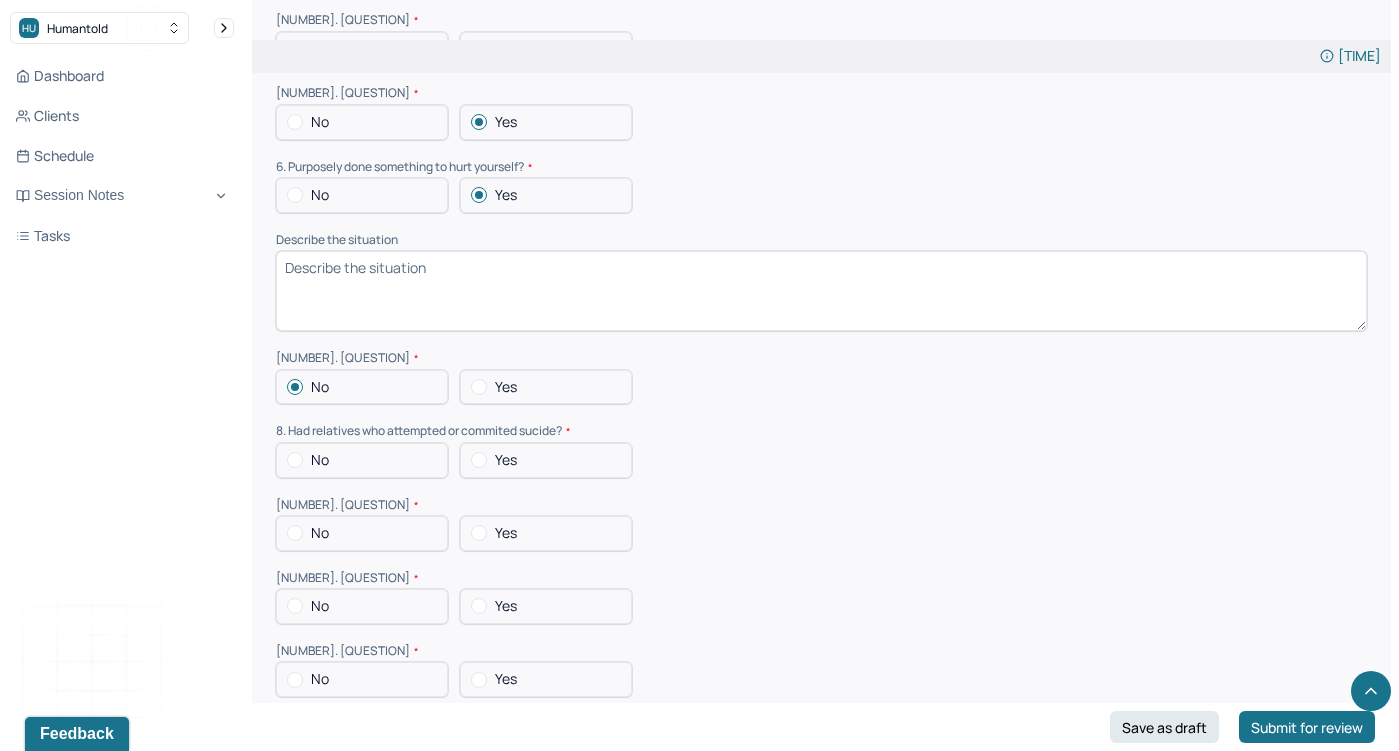 click on "Yes" at bounding box center (546, 460) 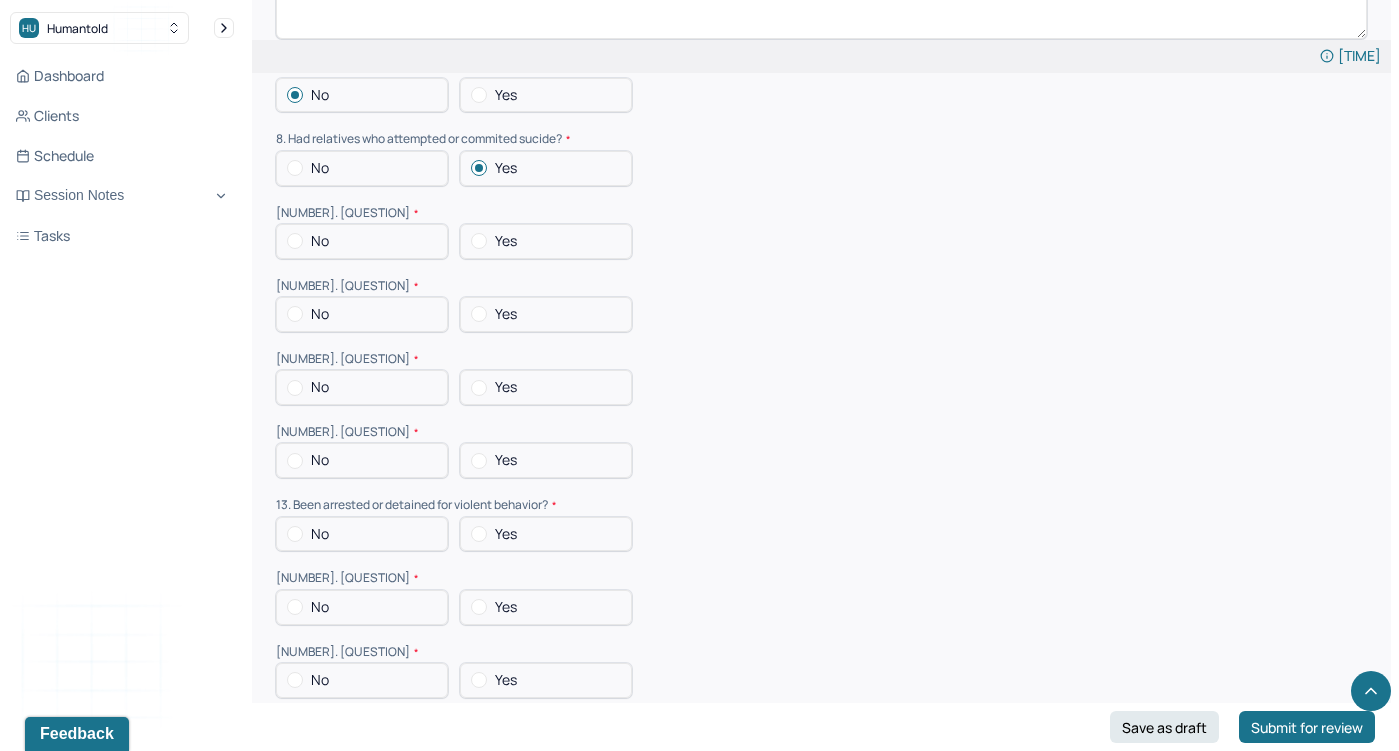 scroll, scrollTop: 5506, scrollLeft: 0, axis: vertical 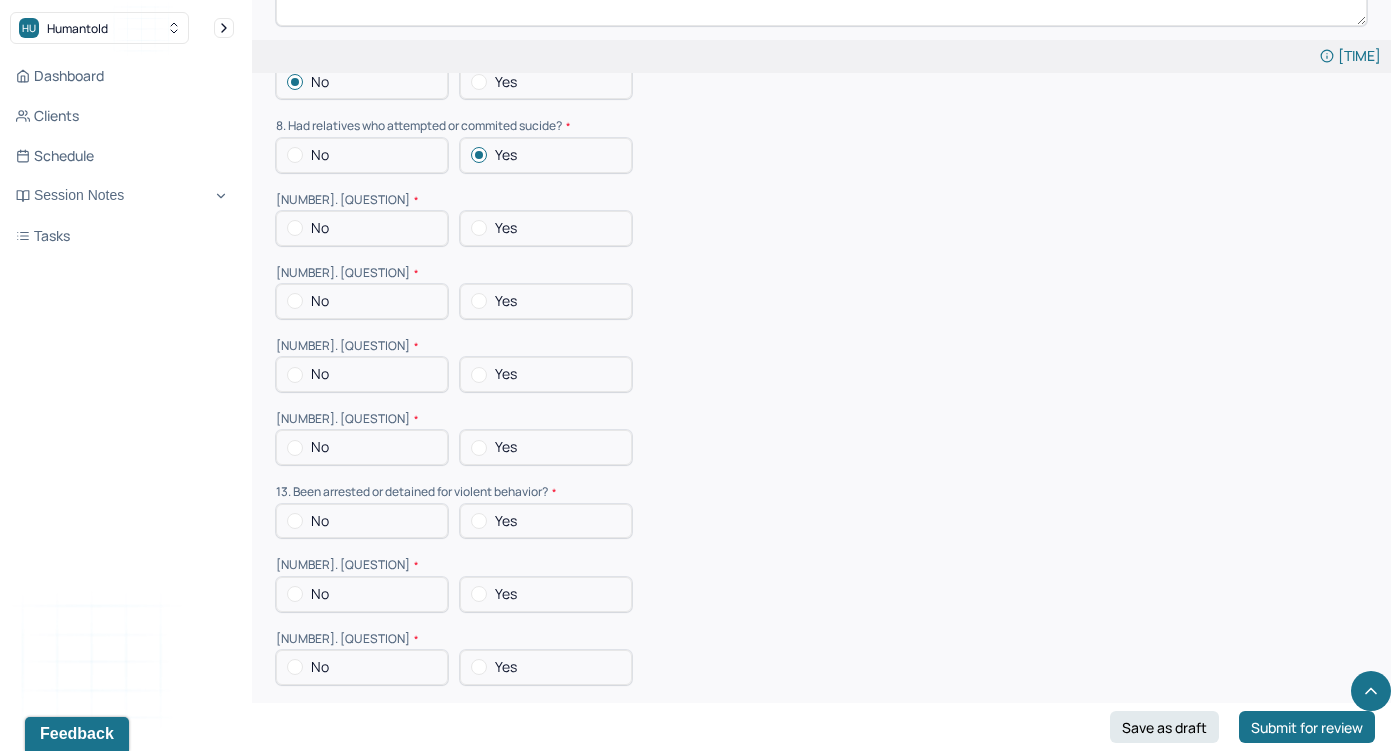 click on "No" at bounding box center (362, 228) 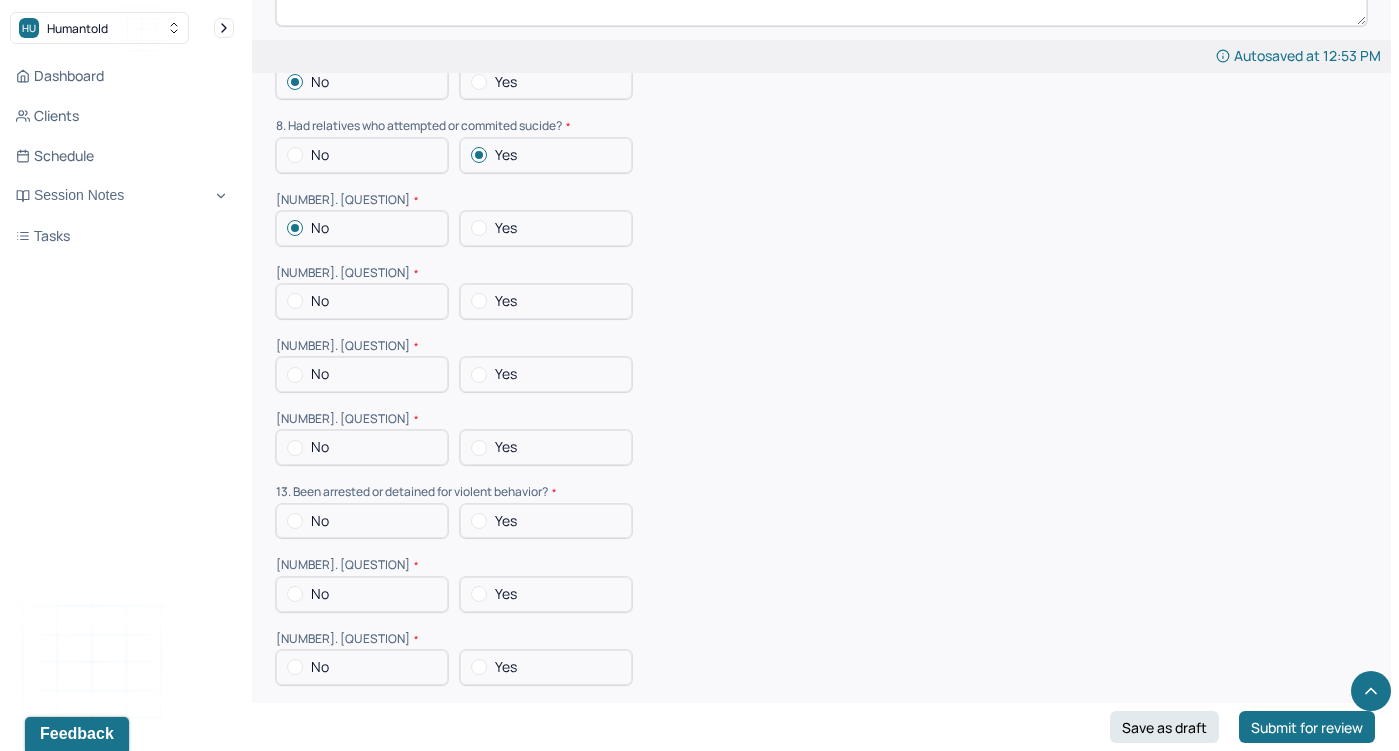 click on "No" at bounding box center (362, 301) 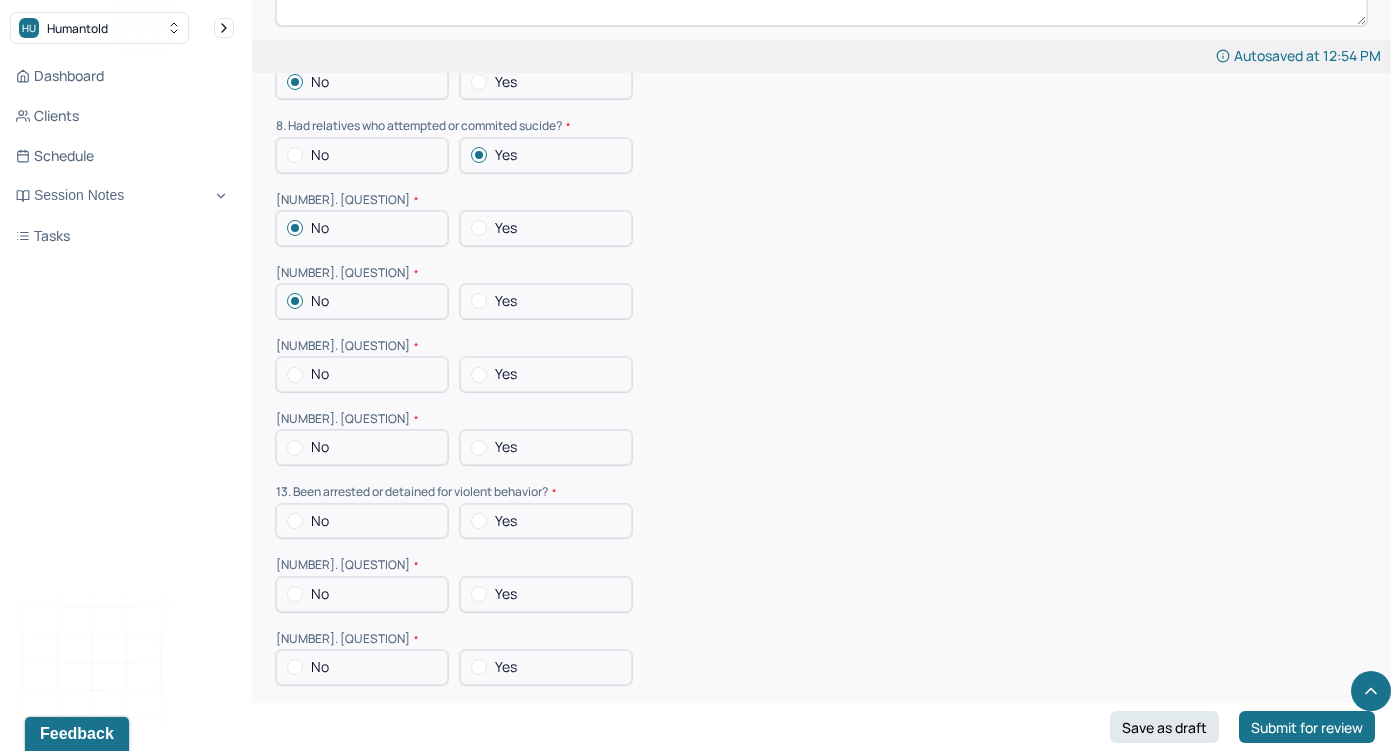 click on "No" at bounding box center [320, 374] 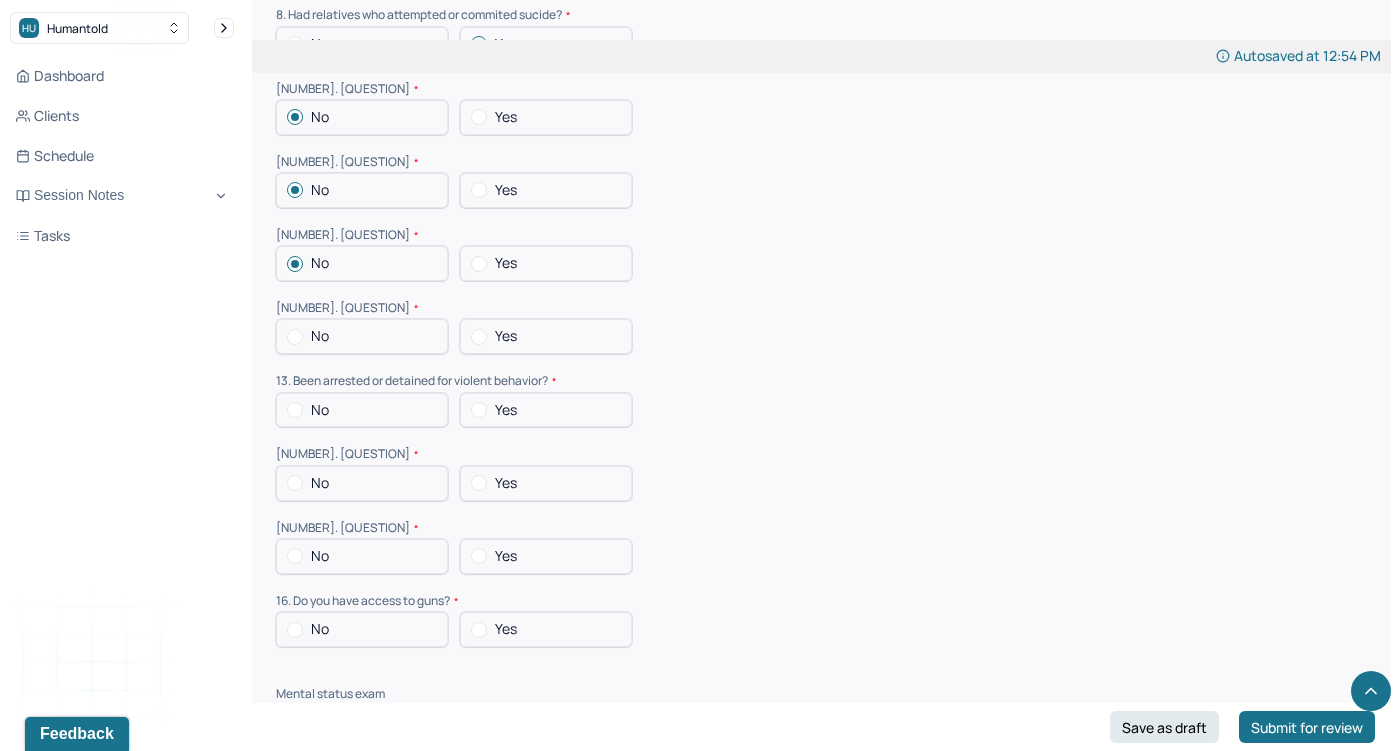 scroll, scrollTop: 5655, scrollLeft: 0, axis: vertical 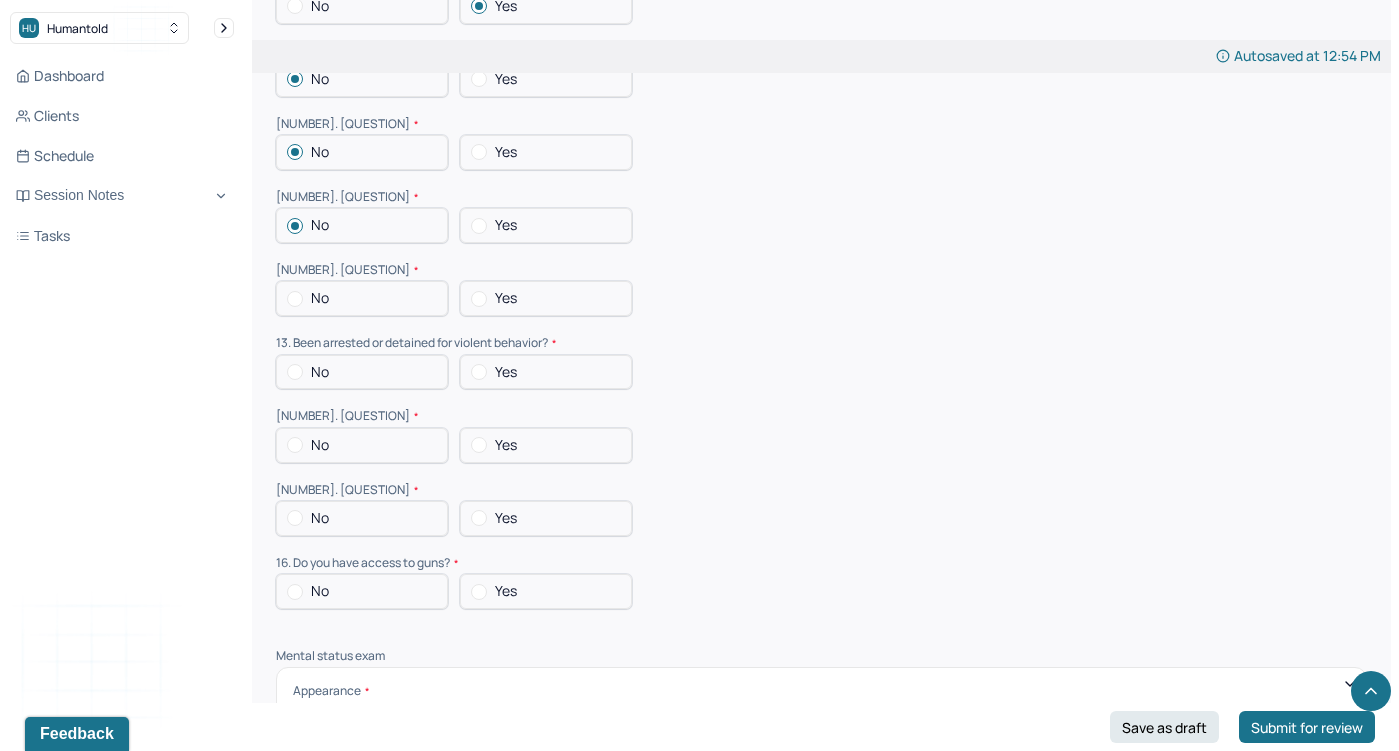 click at bounding box center (479, 226) 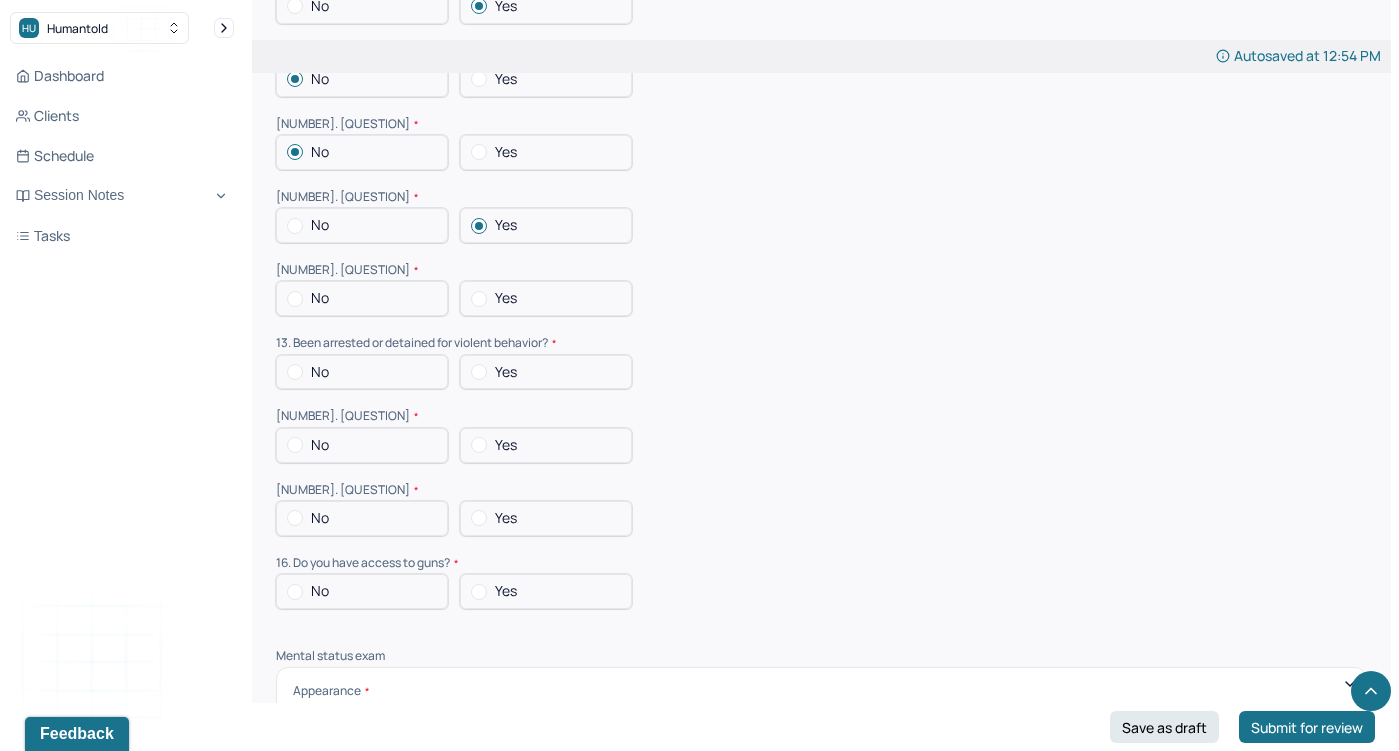 click on "No" at bounding box center (362, 225) 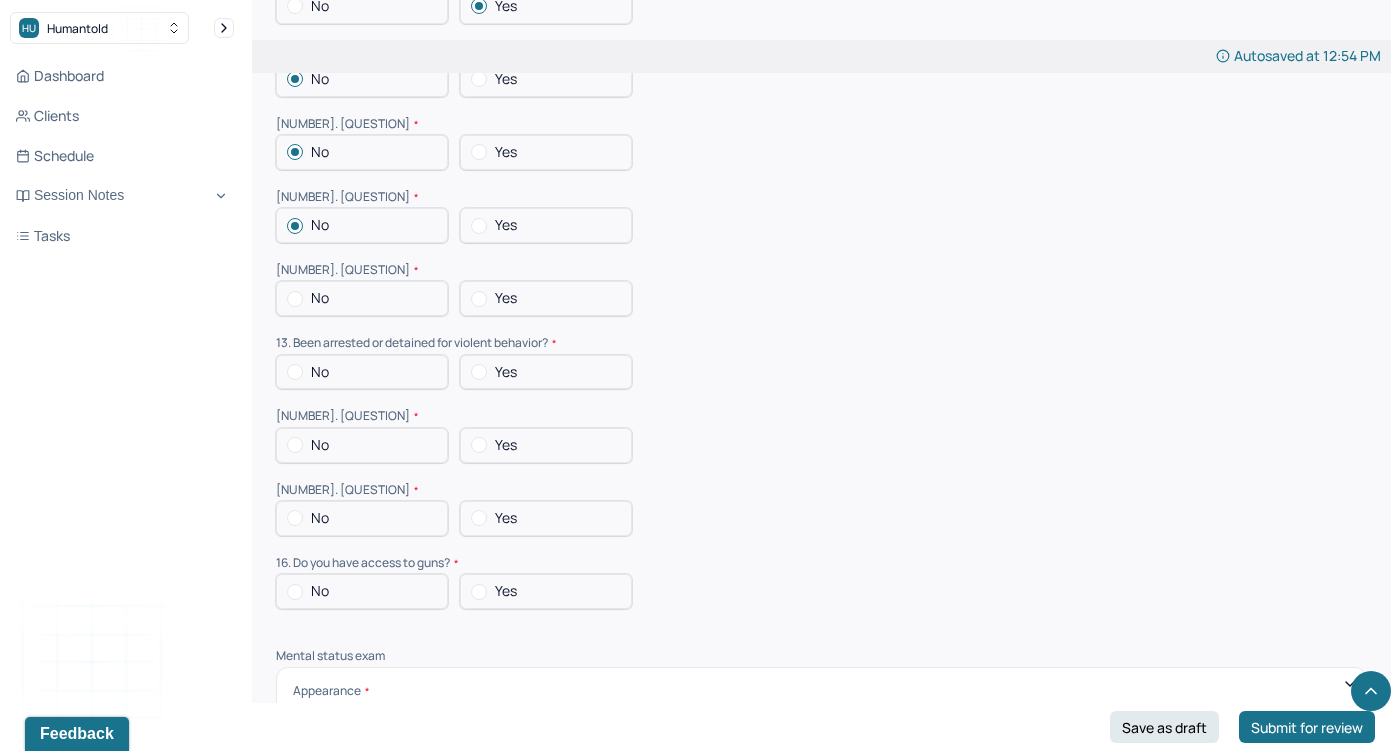 click on "No" at bounding box center [362, 298] 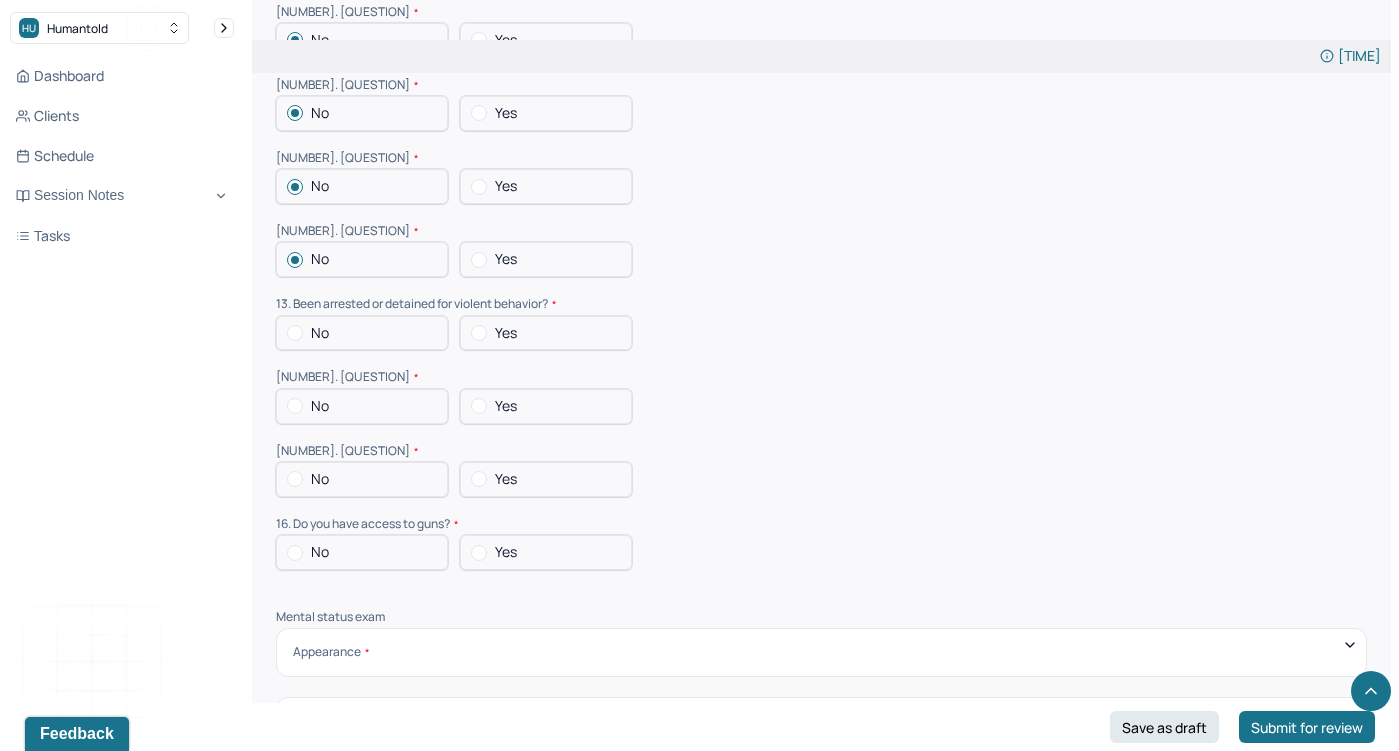 scroll, scrollTop: 5700, scrollLeft: 0, axis: vertical 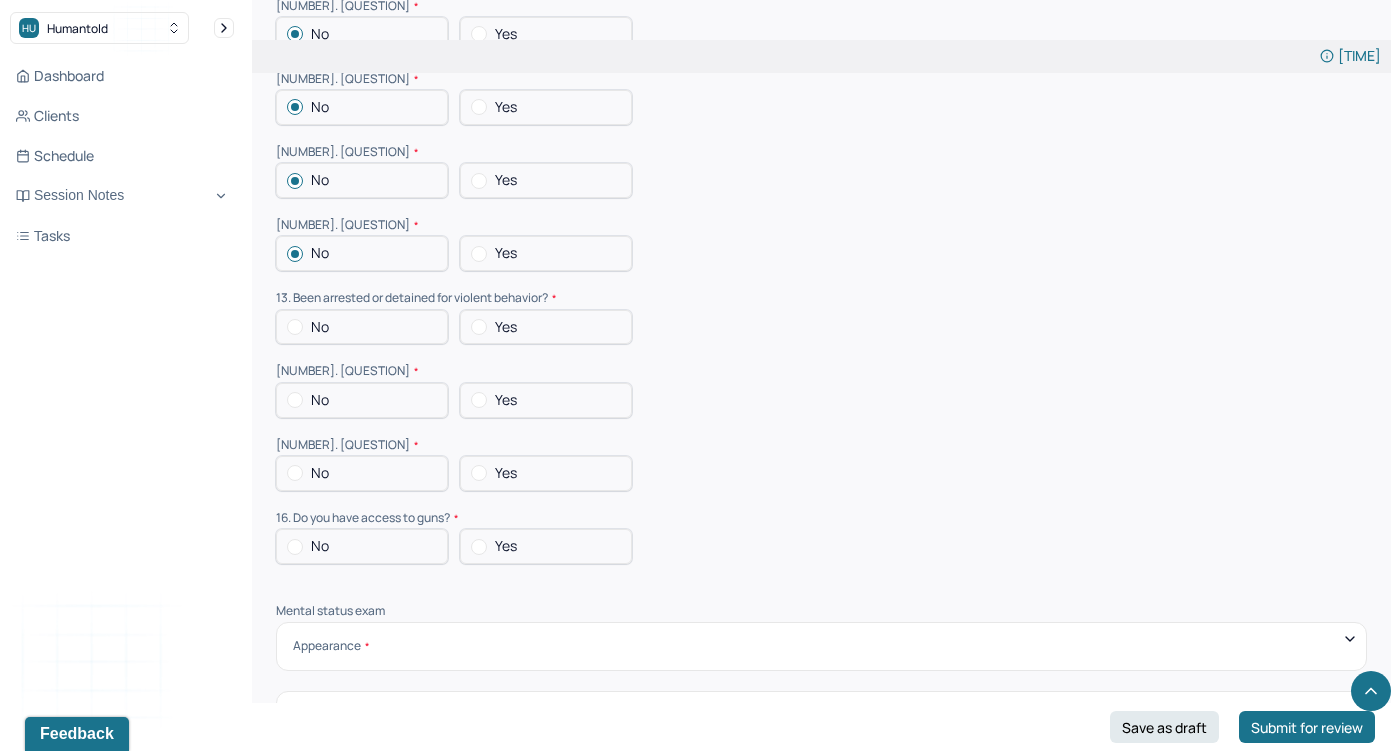click on "No" at bounding box center (362, 327) 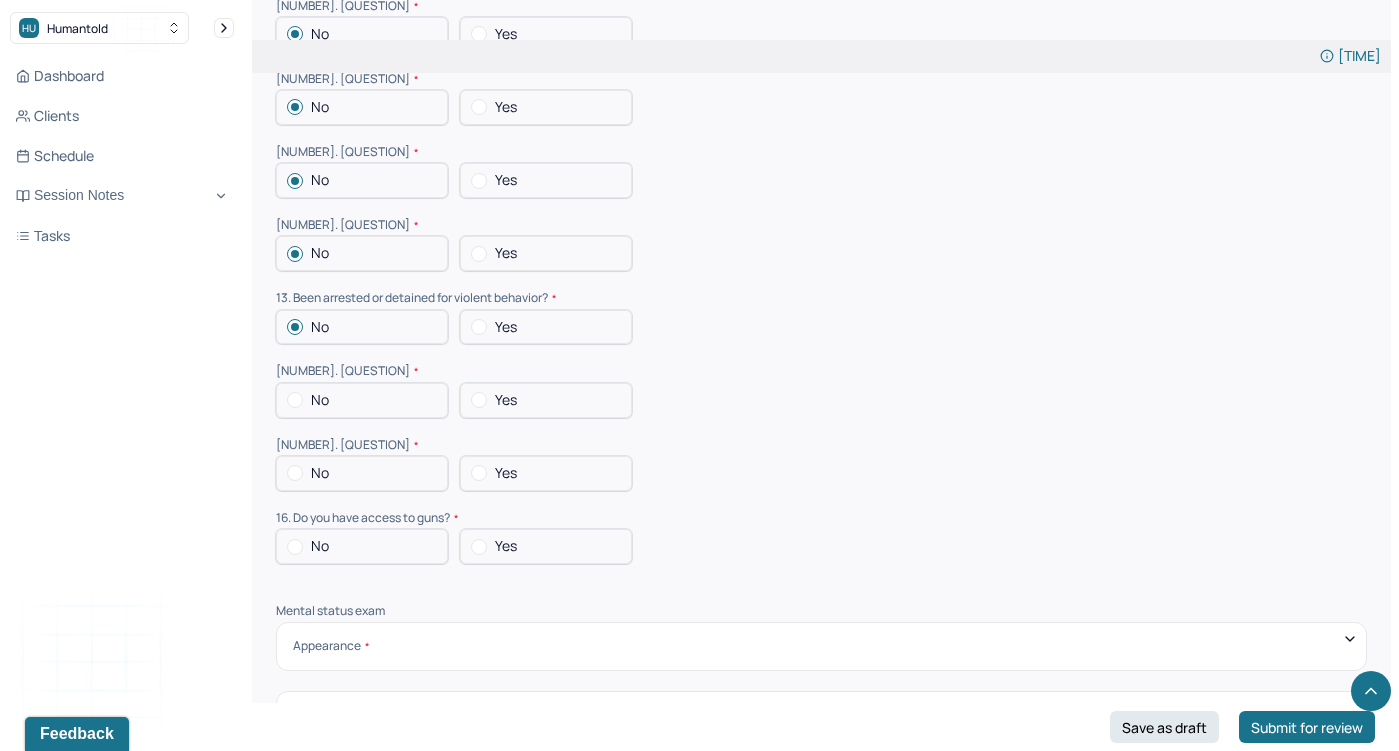 click on "Yes" at bounding box center (506, 327) 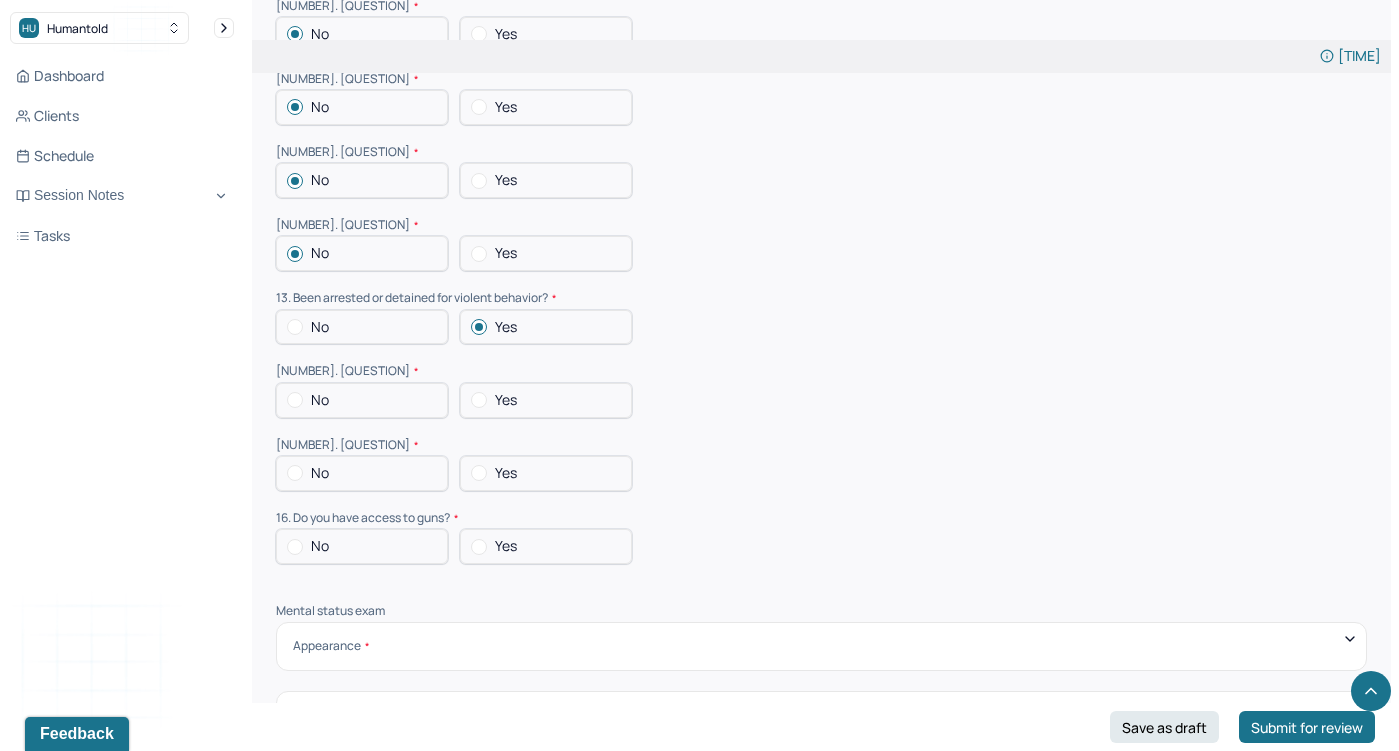 click on "No" at bounding box center (362, 327) 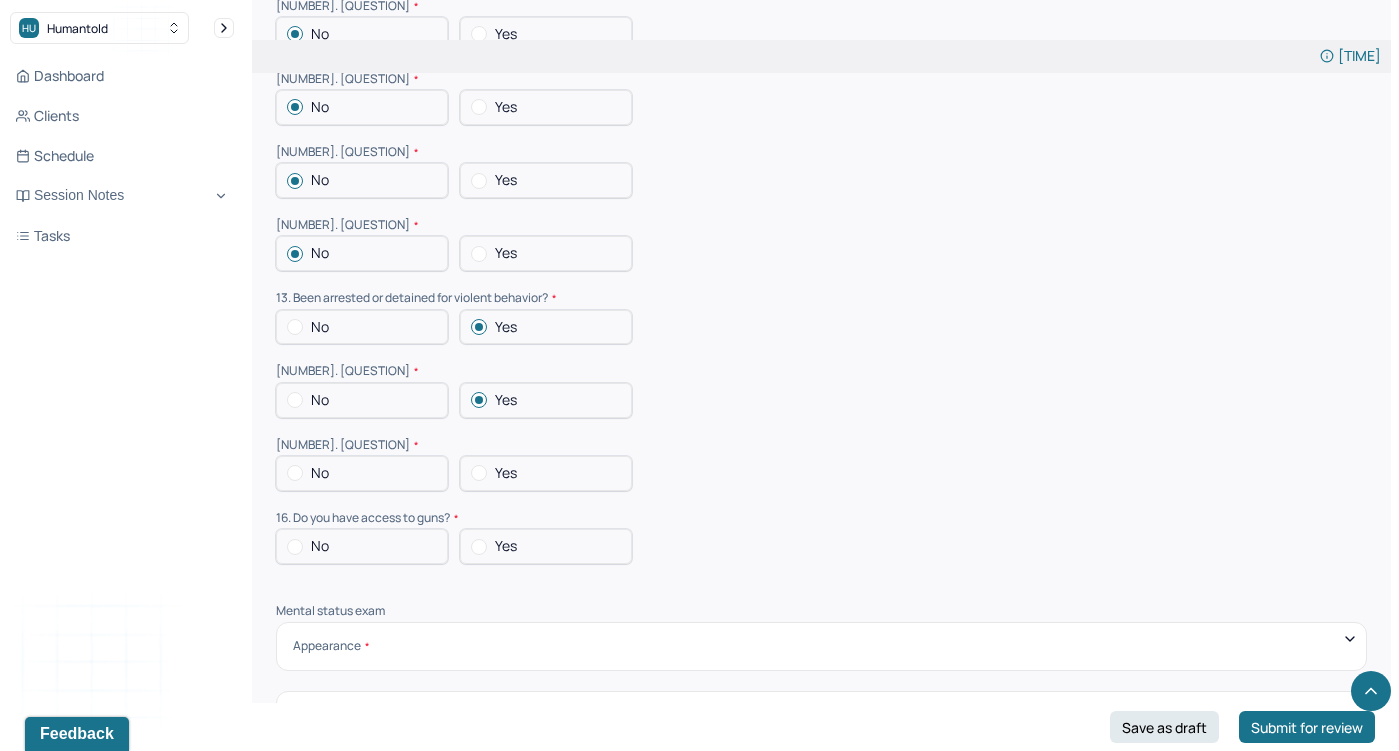 click at bounding box center (295, 327) 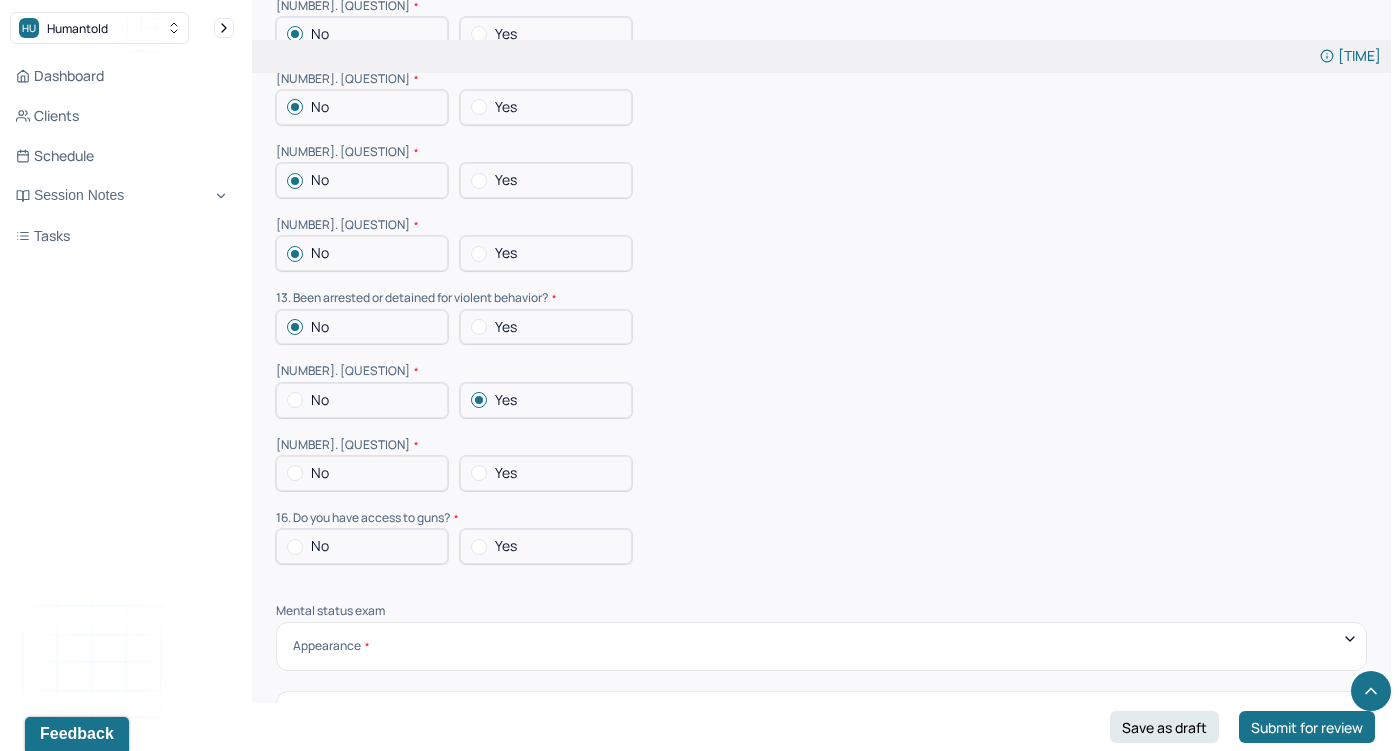 click on "No" at bounding box center [320, 473] 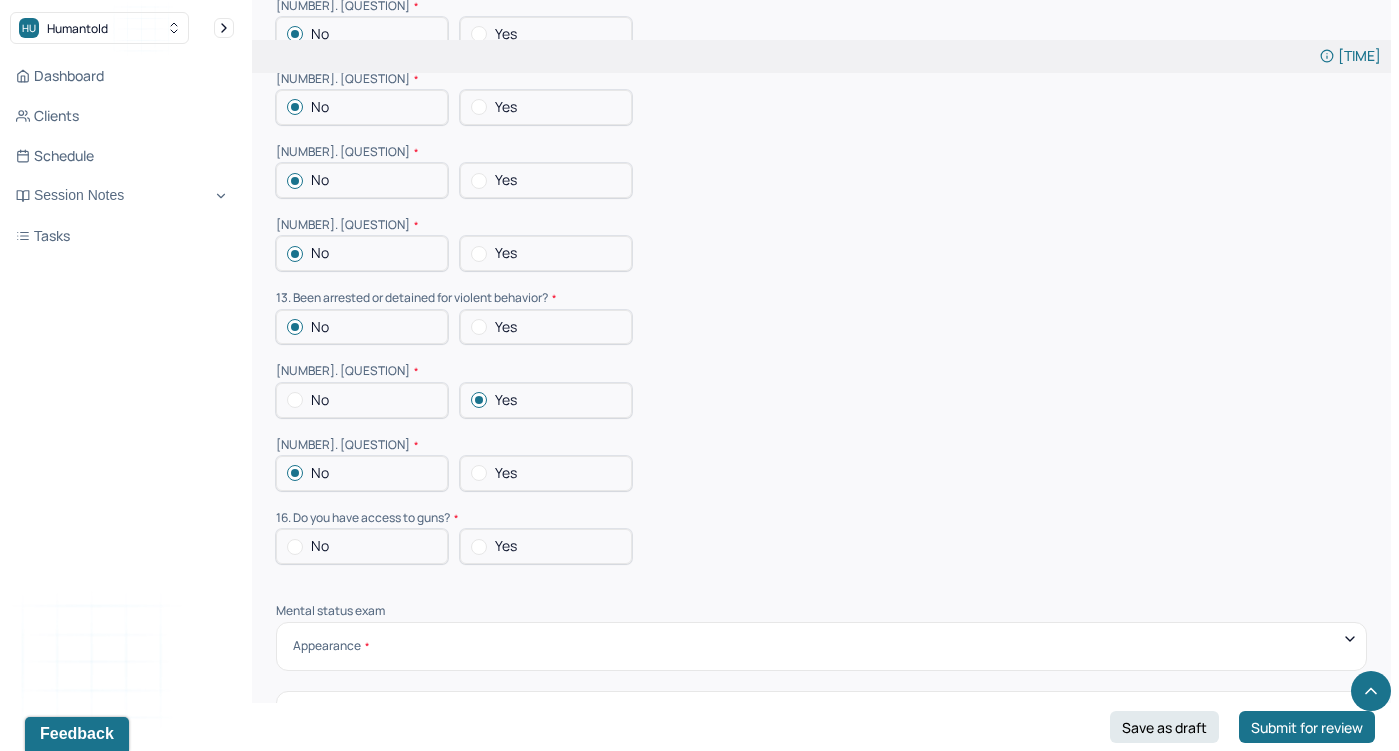 click at bounding box center [295, 547] 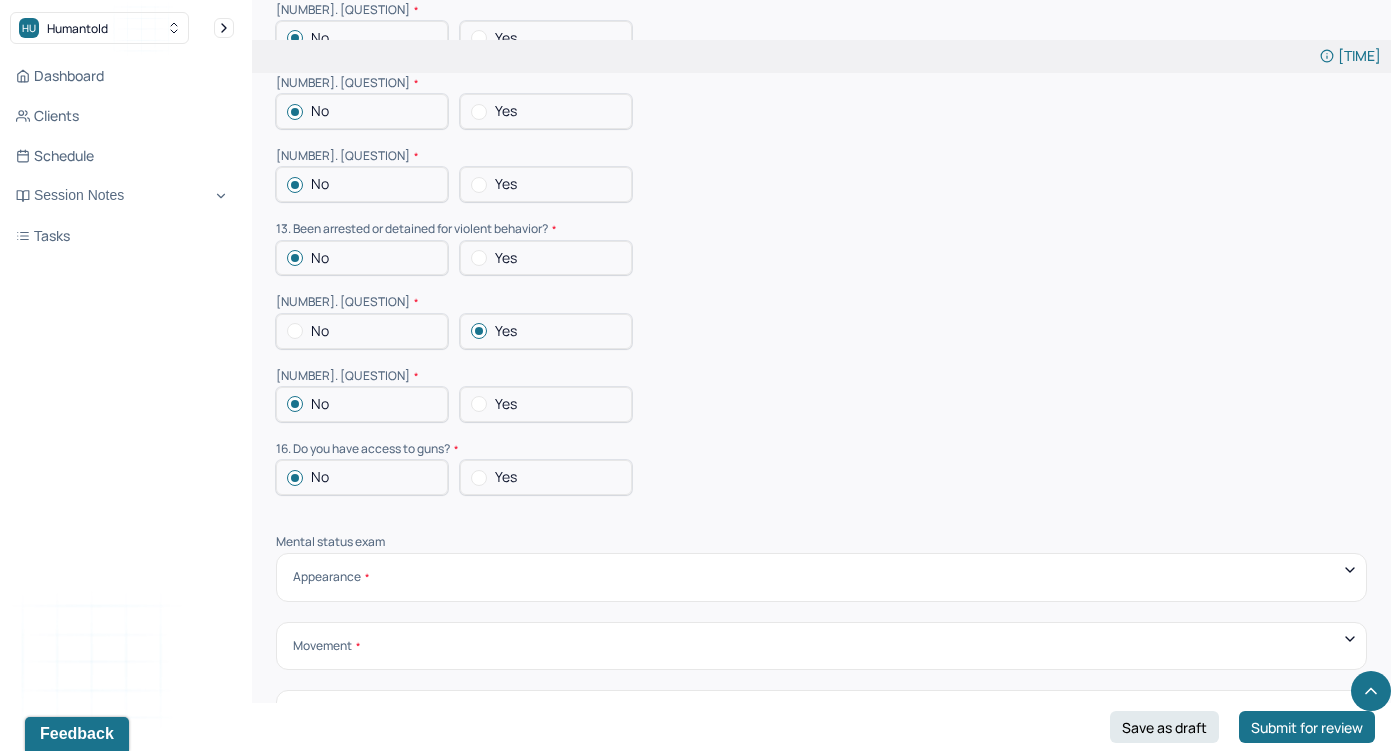 scroll, scrollTop: 5771, scrollLeft: 0, axis: vertical 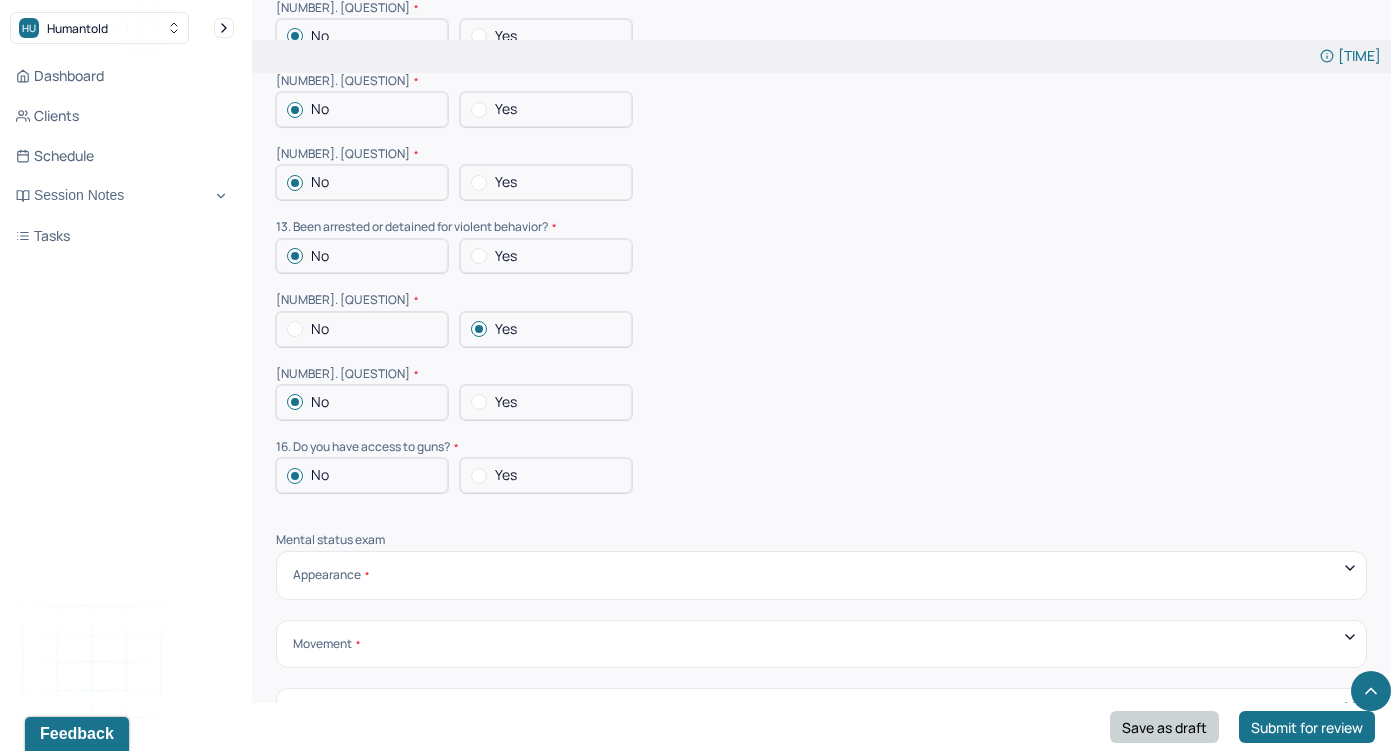 click on "Save as draft" at bounding box center (1164, 727) 